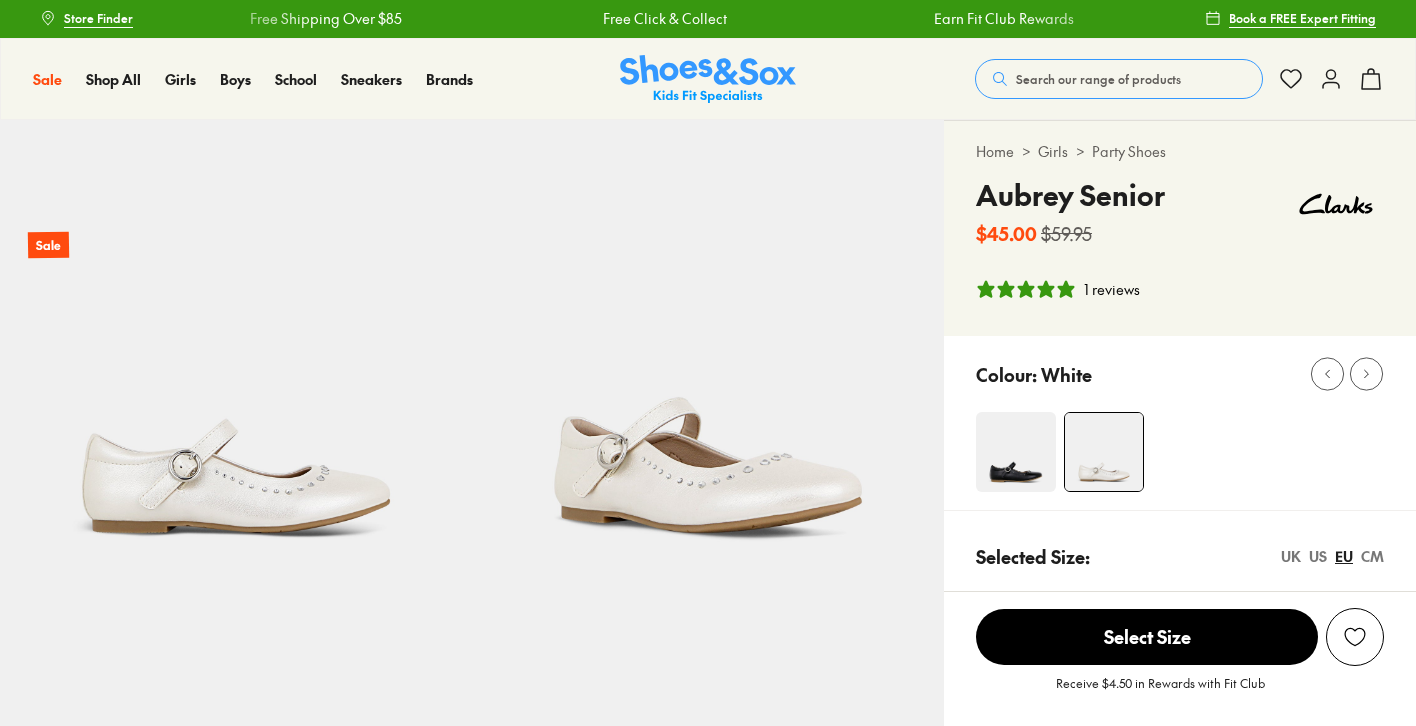 select on "*" 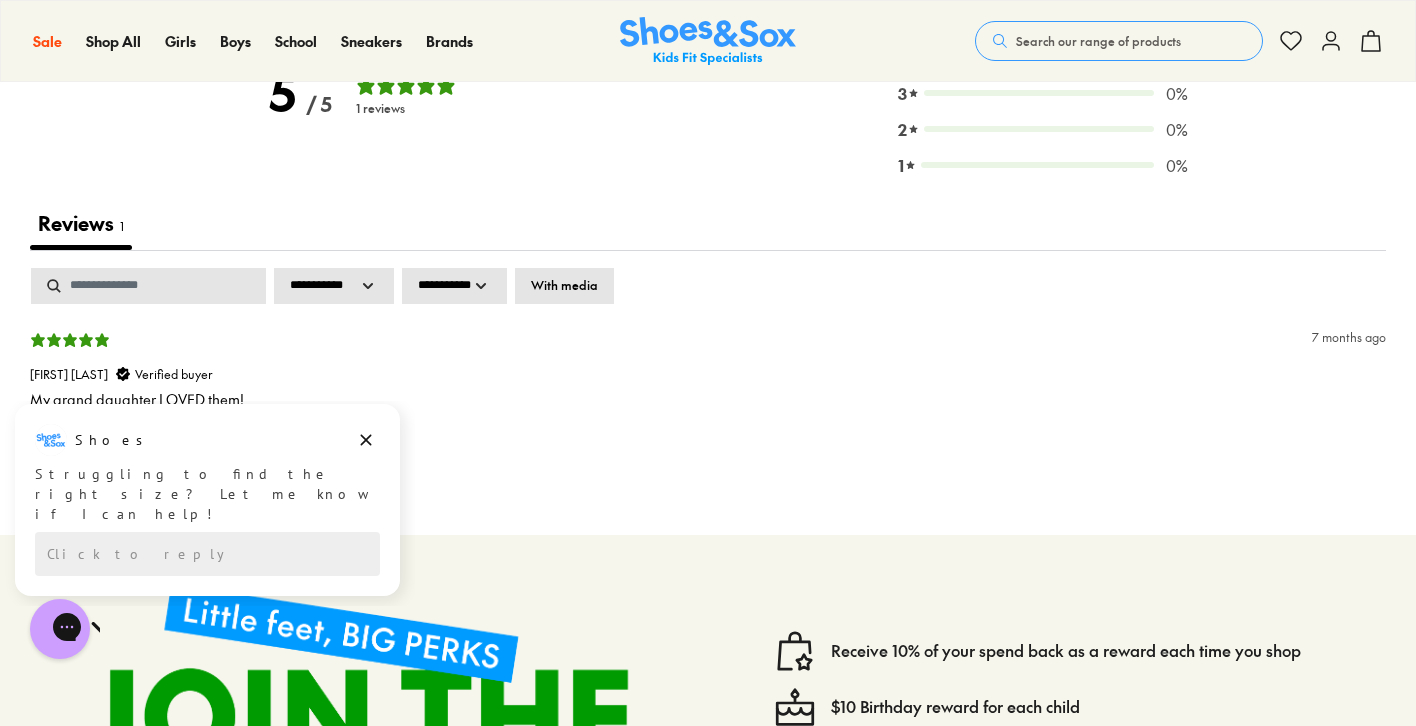 scroll, scrollTop: 3107, scrollLeft: 0, axis: vertical 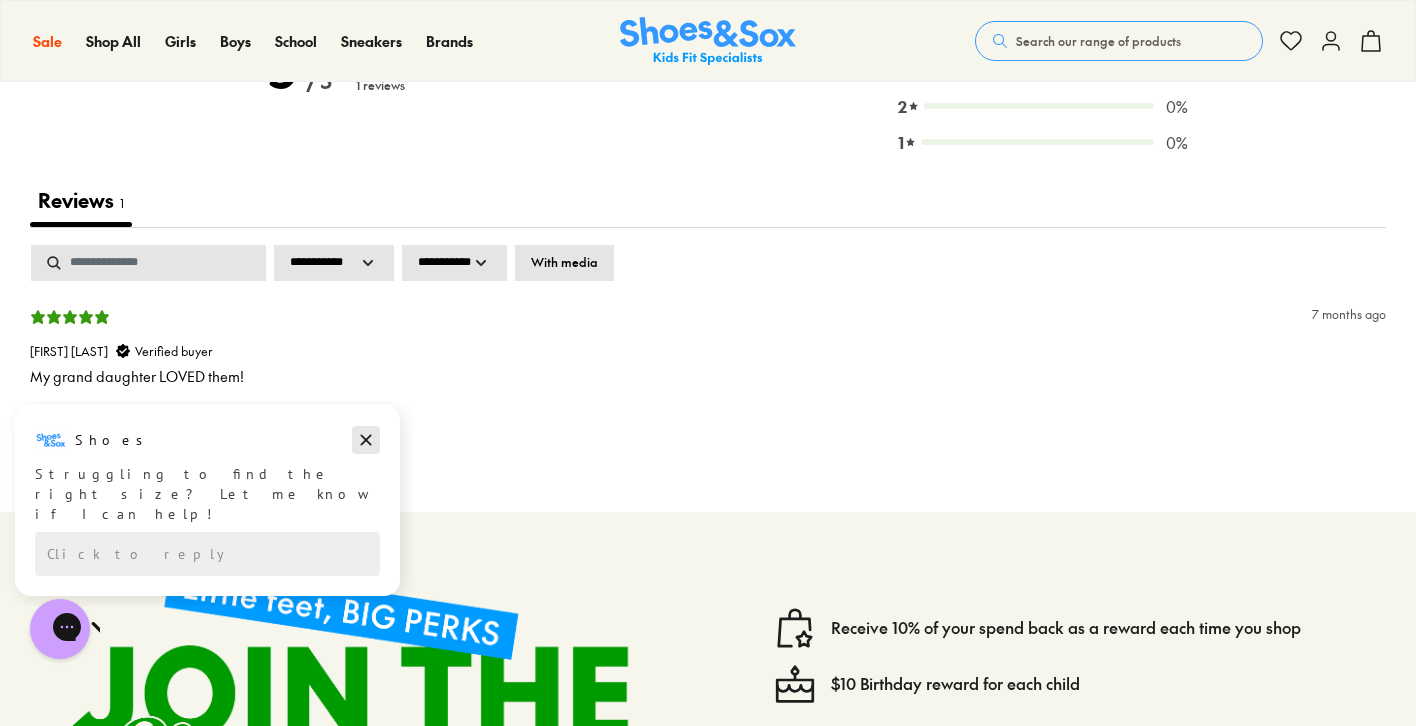 click 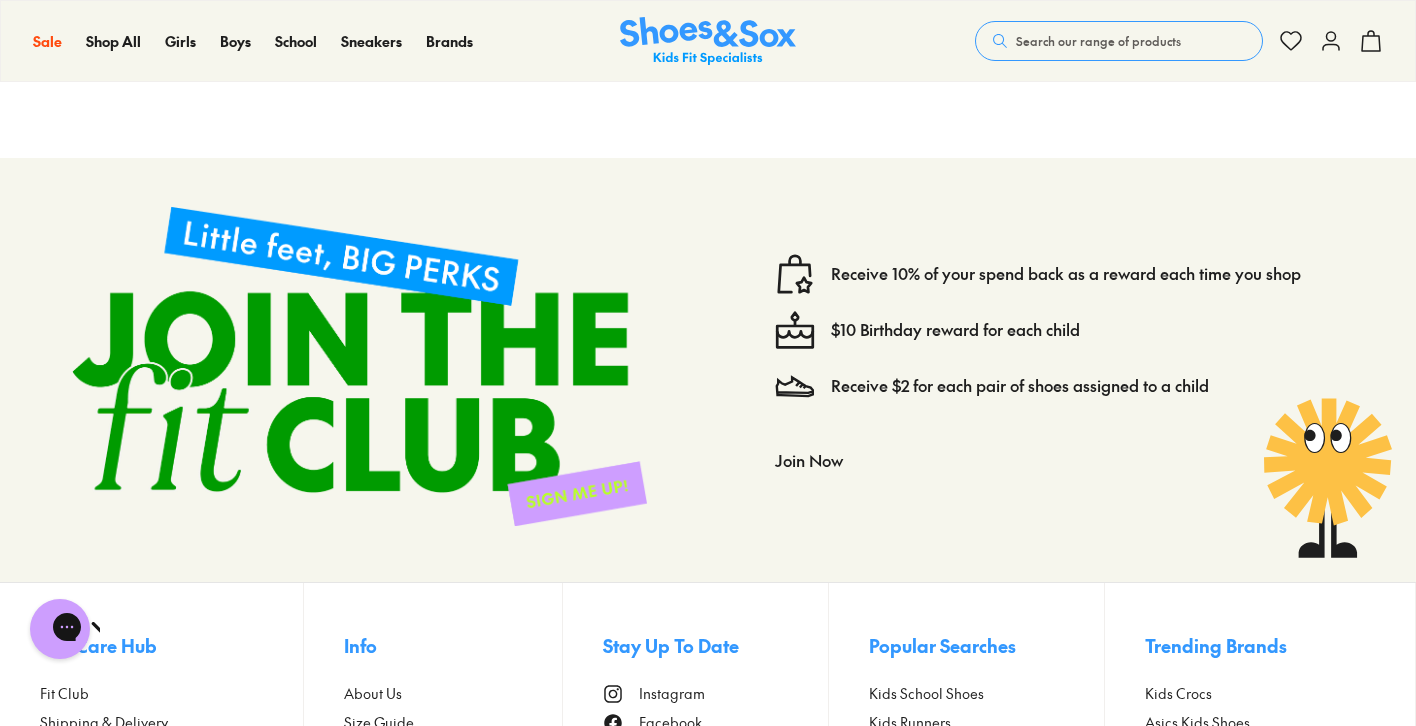 scroll, scrollTop: 3482, scrollLeft: 0, axis: vertical 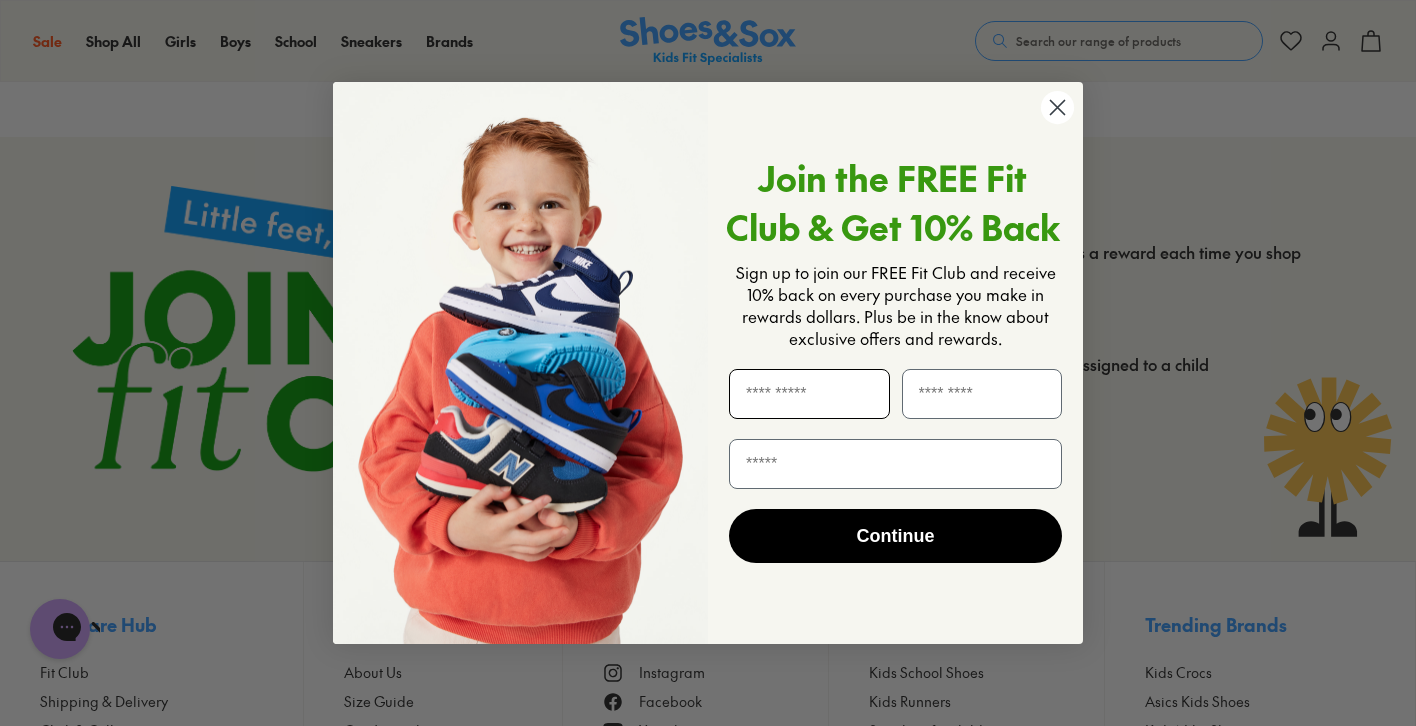 type on "********" 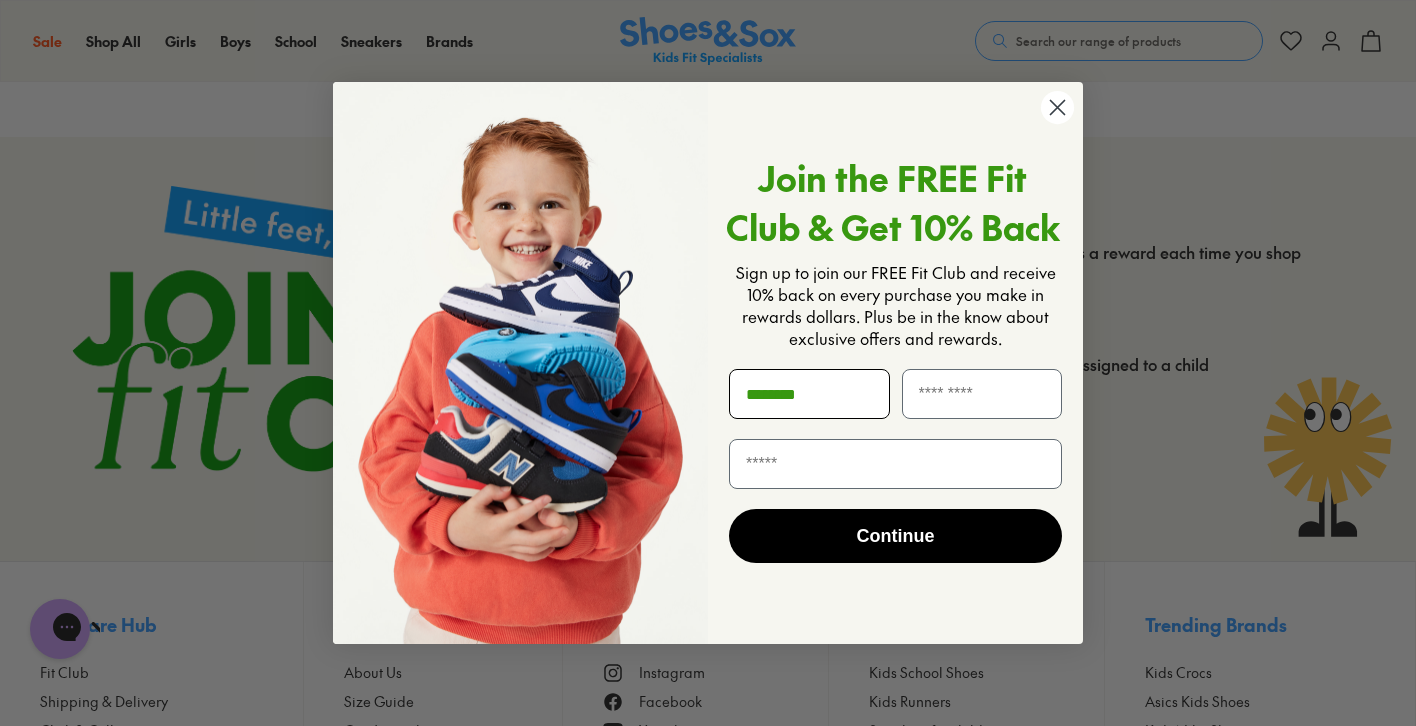 type on "******" 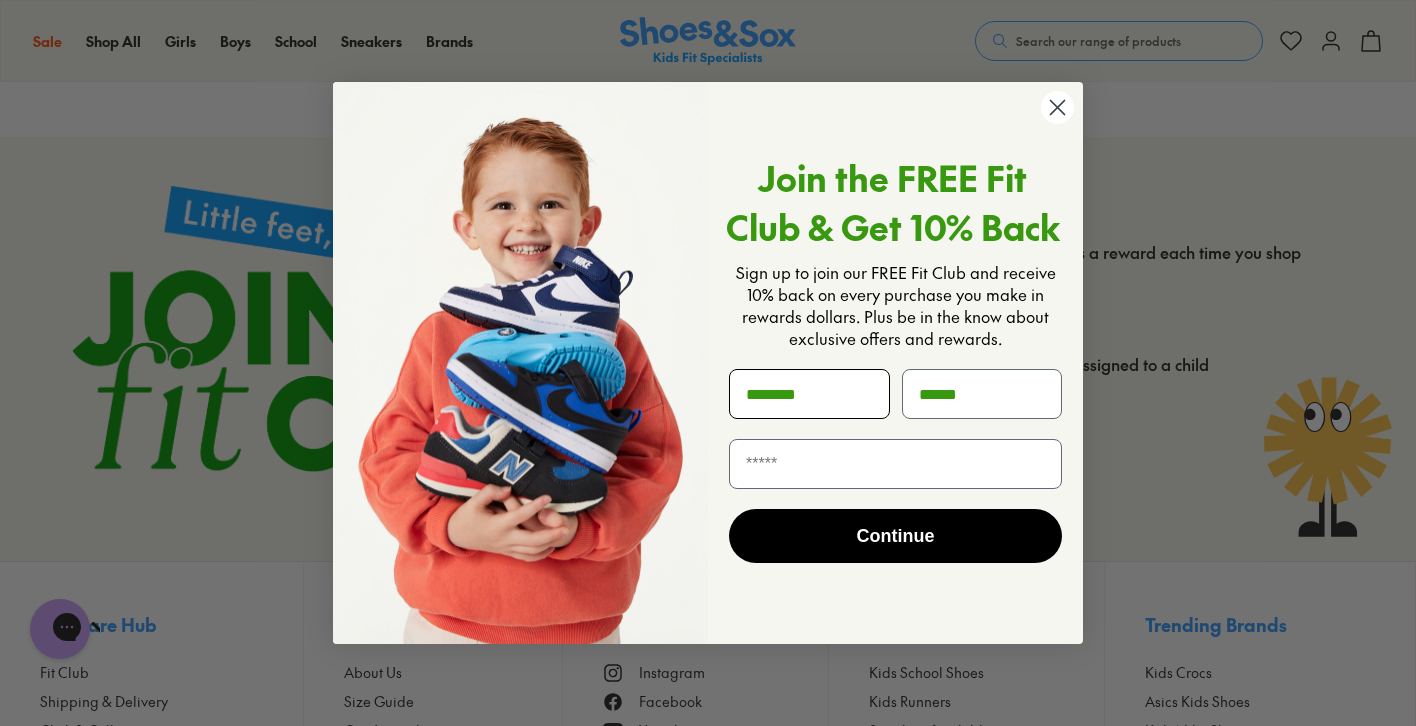 type on "**********" 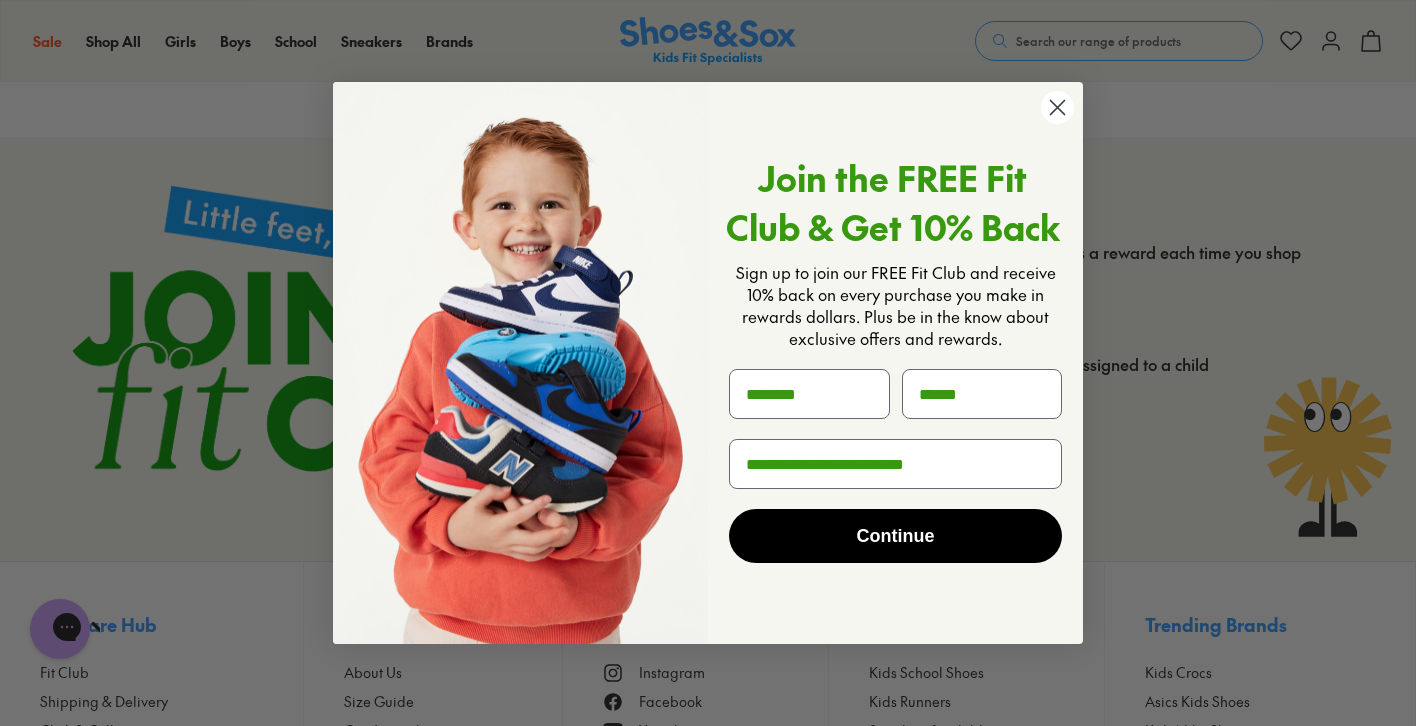 click on "Continue" at bounding box center (895, 536) 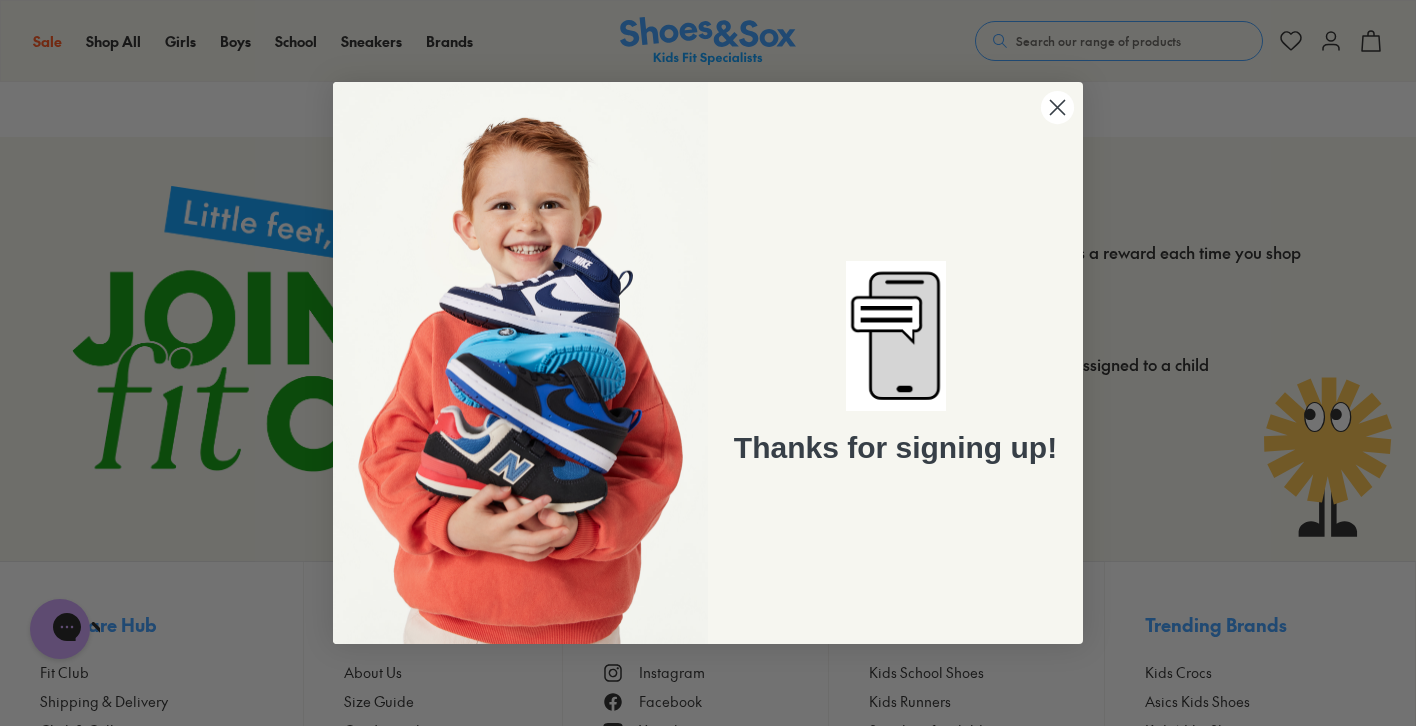 click 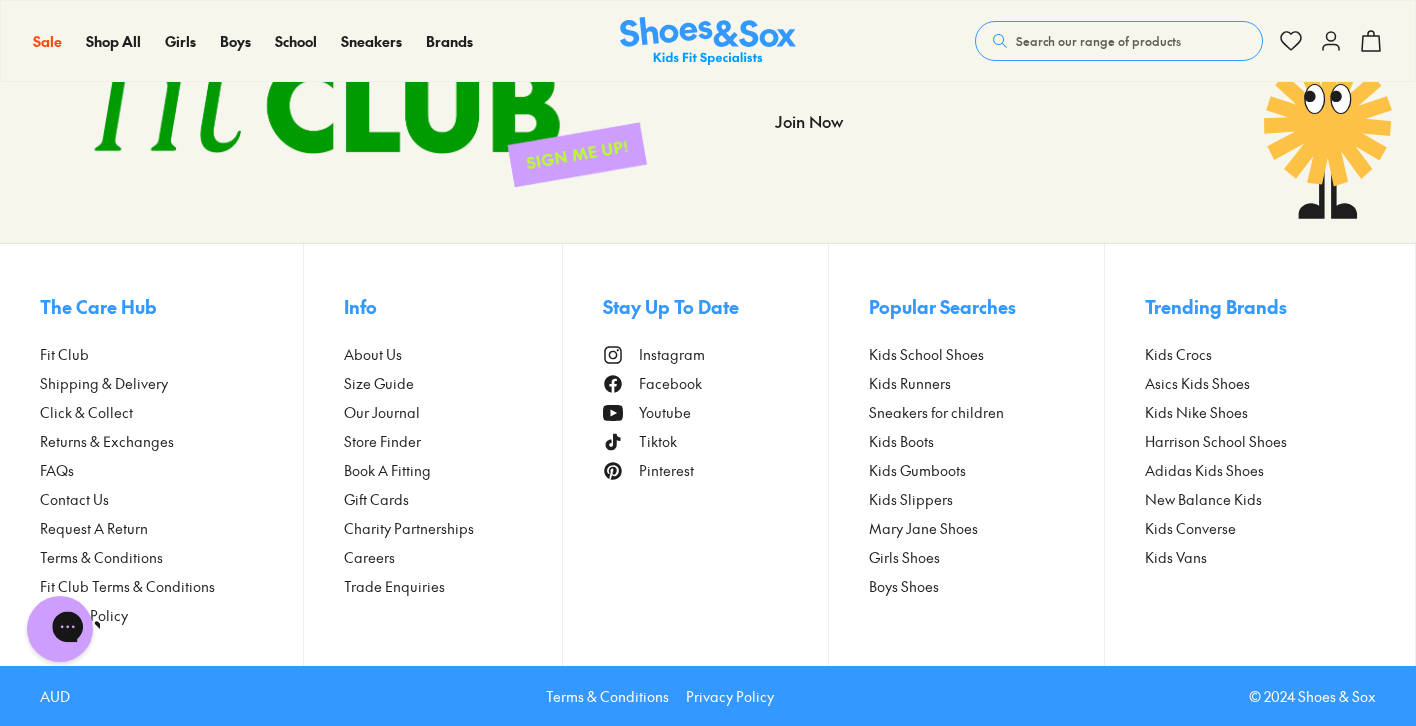 scroll, scrollTop: 3827, scrollLeft: 0, axis: vertical 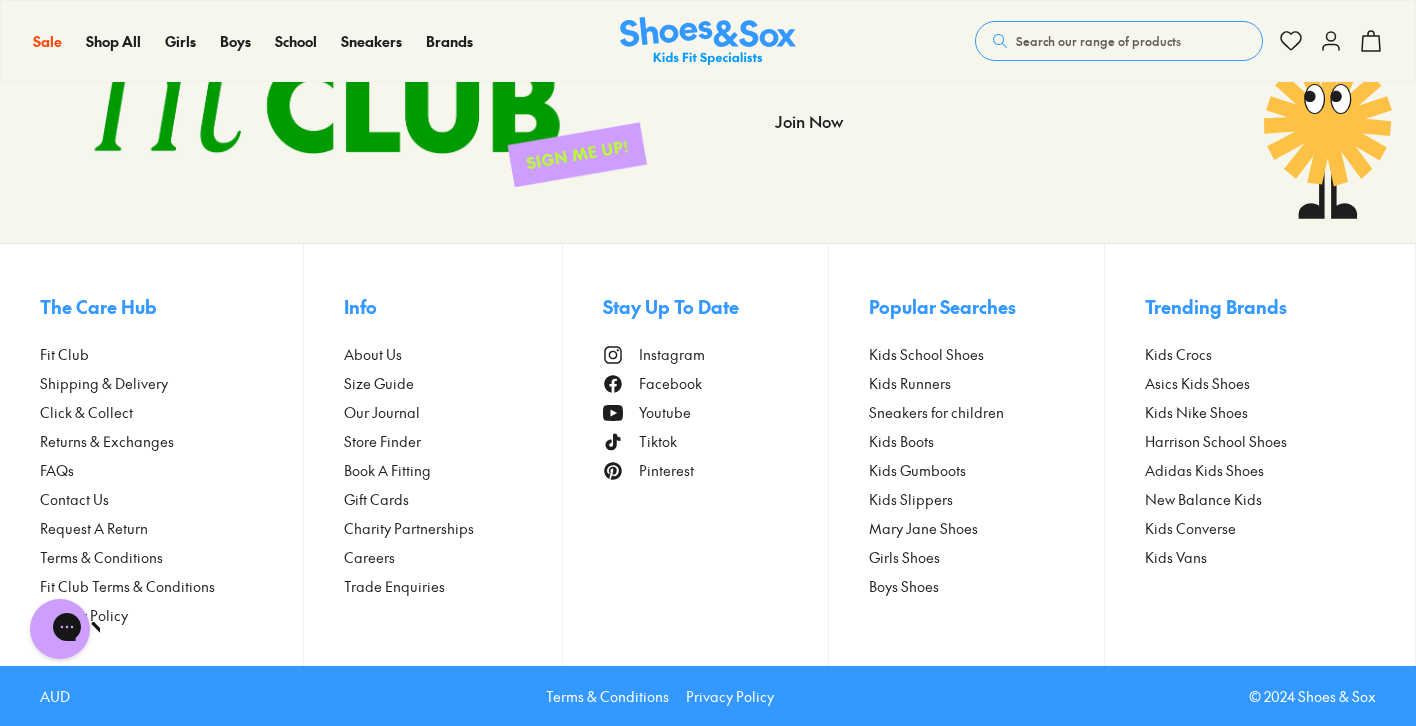 drag, startPoint x: 59, startPoint y: 633, endPoint x: 258, endPoint y: 631, distance: 199.01006 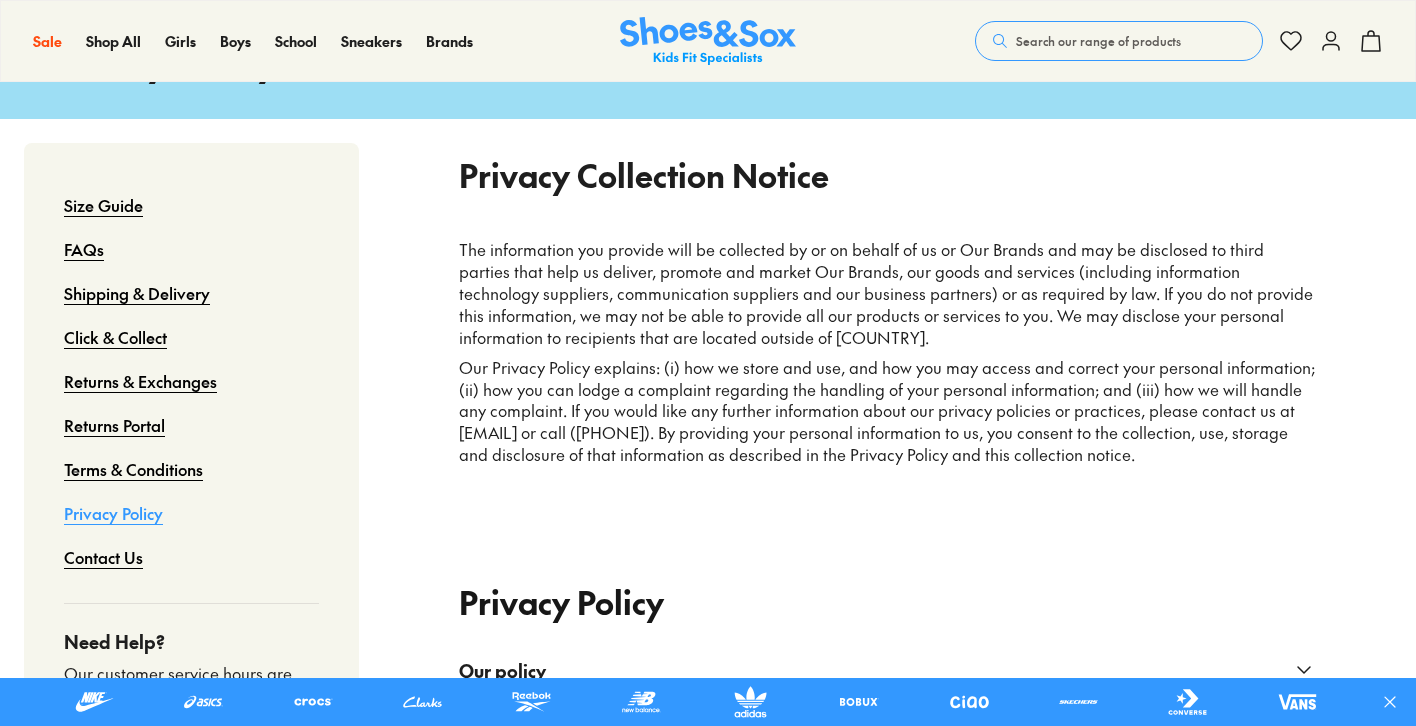 scroll, scrollTop: 161, scrollLeft: 0, axis: vertical 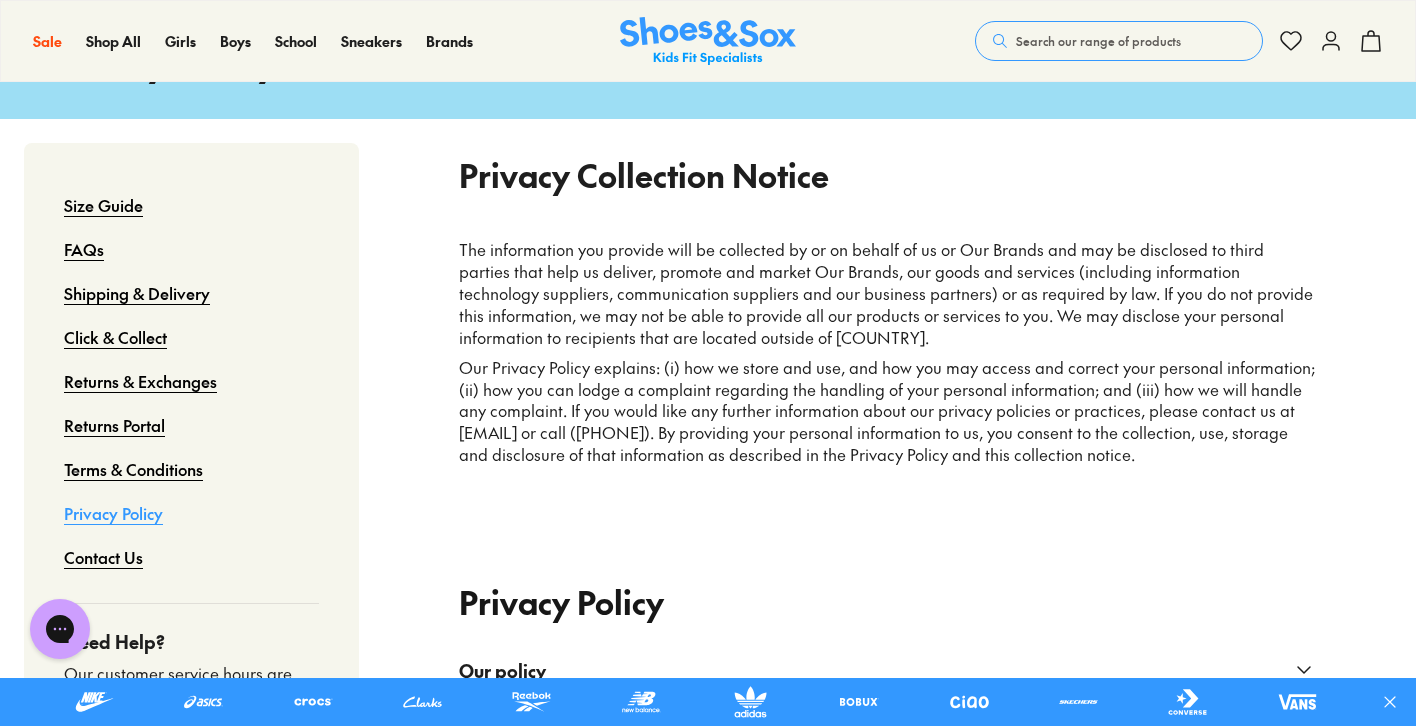 click on "Returns & Exchanges" at bounding box center [140, 381] 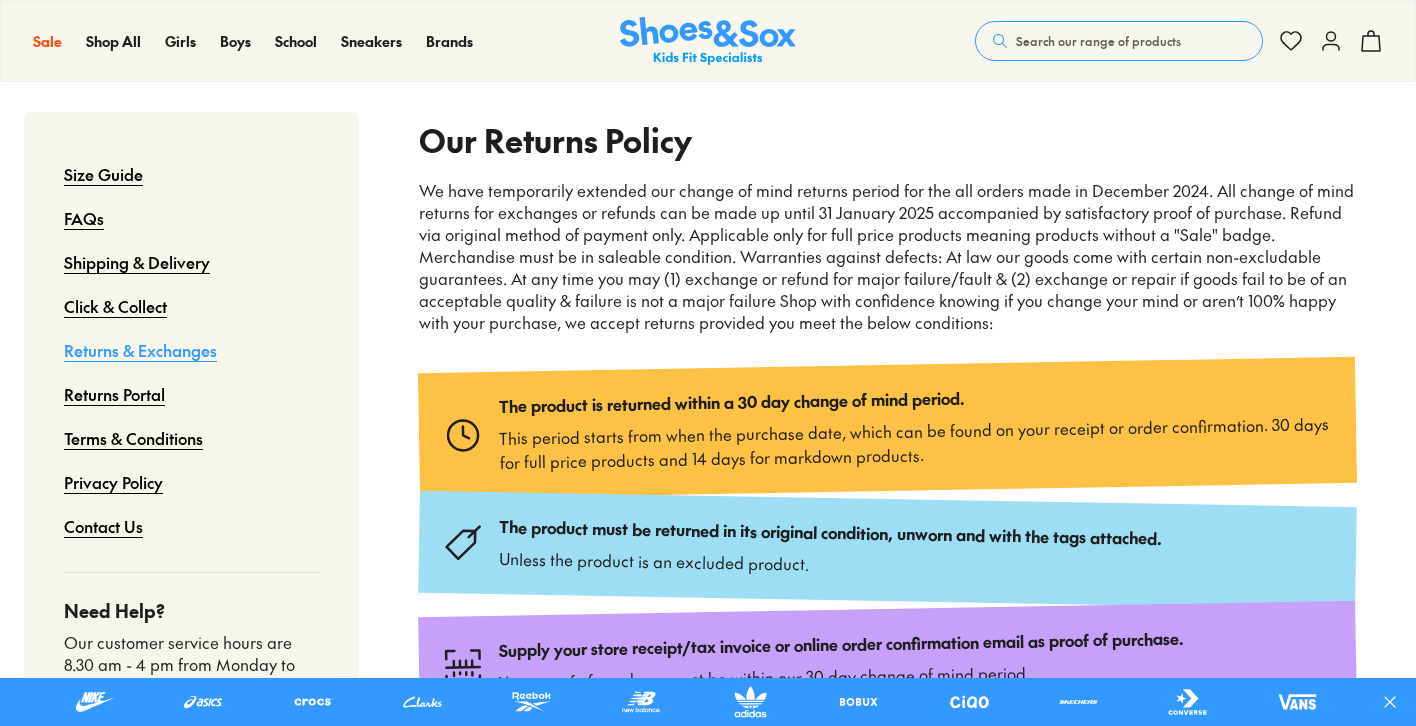 scroll, scrollTop: 225, scrollLeft: 0, axis: vertical 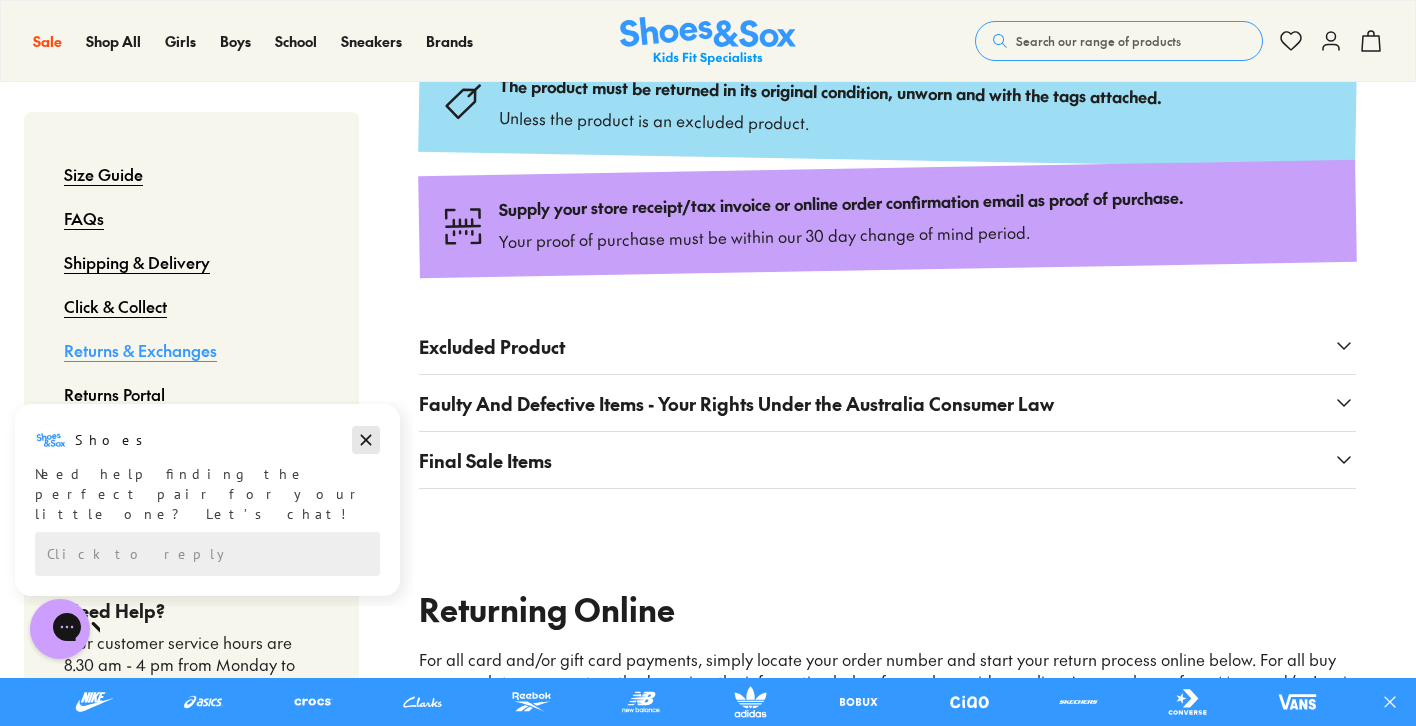 click 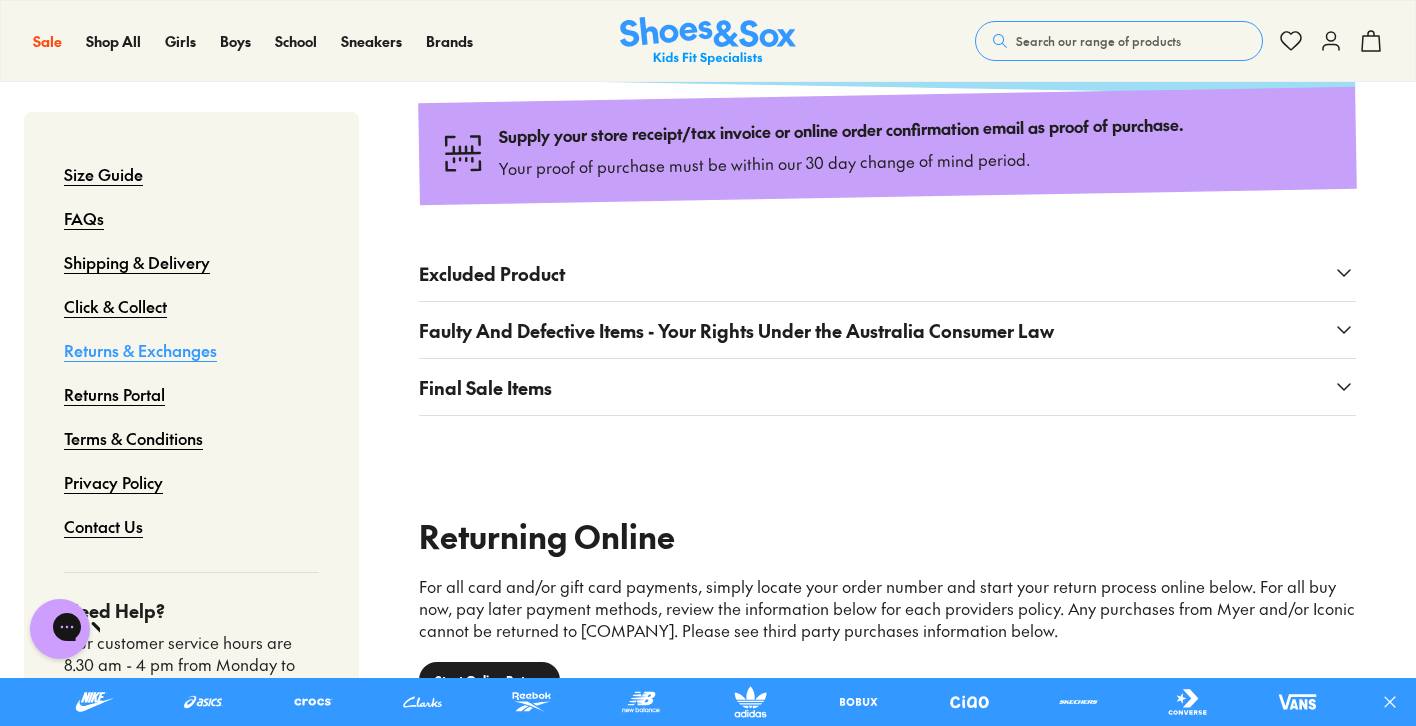 scroll, scrollTop: 732, scrollLeft: 0, axis: vertical 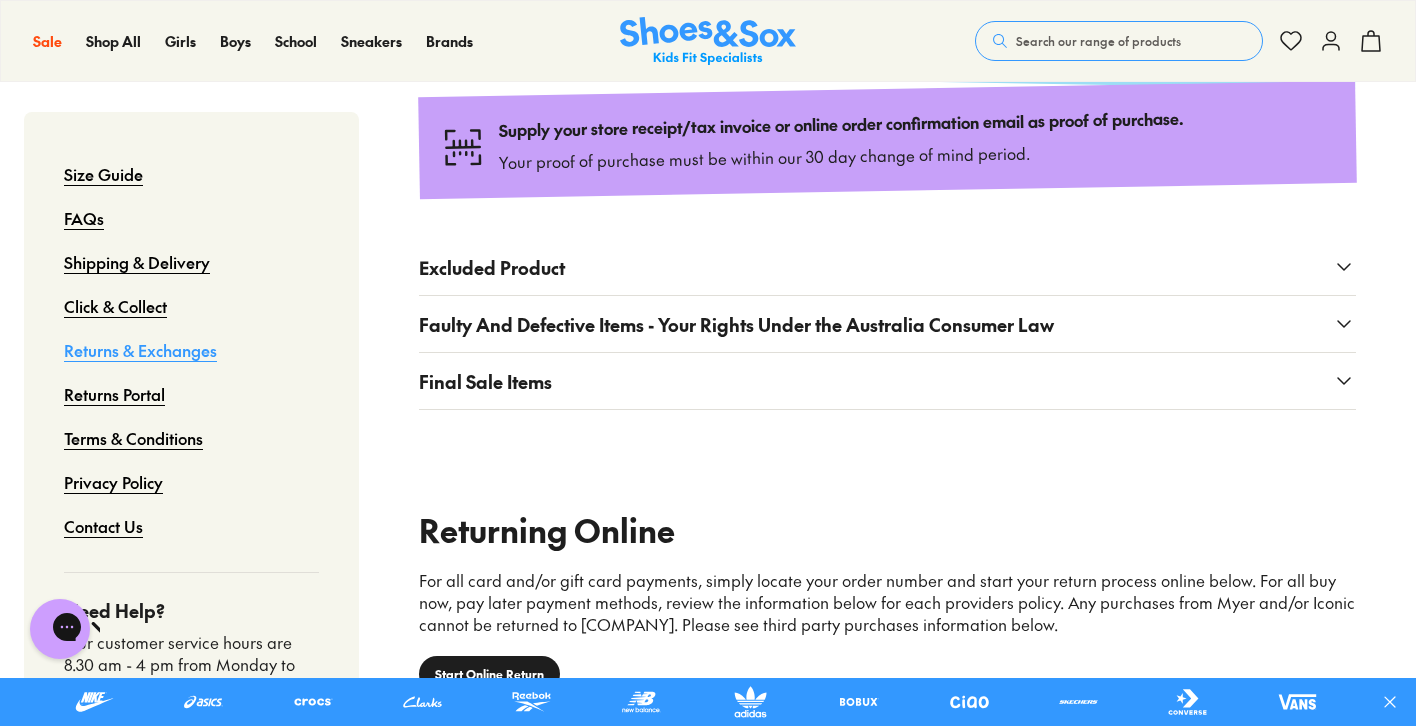 click on "Excluded Product" at bounding box center [887, 267] 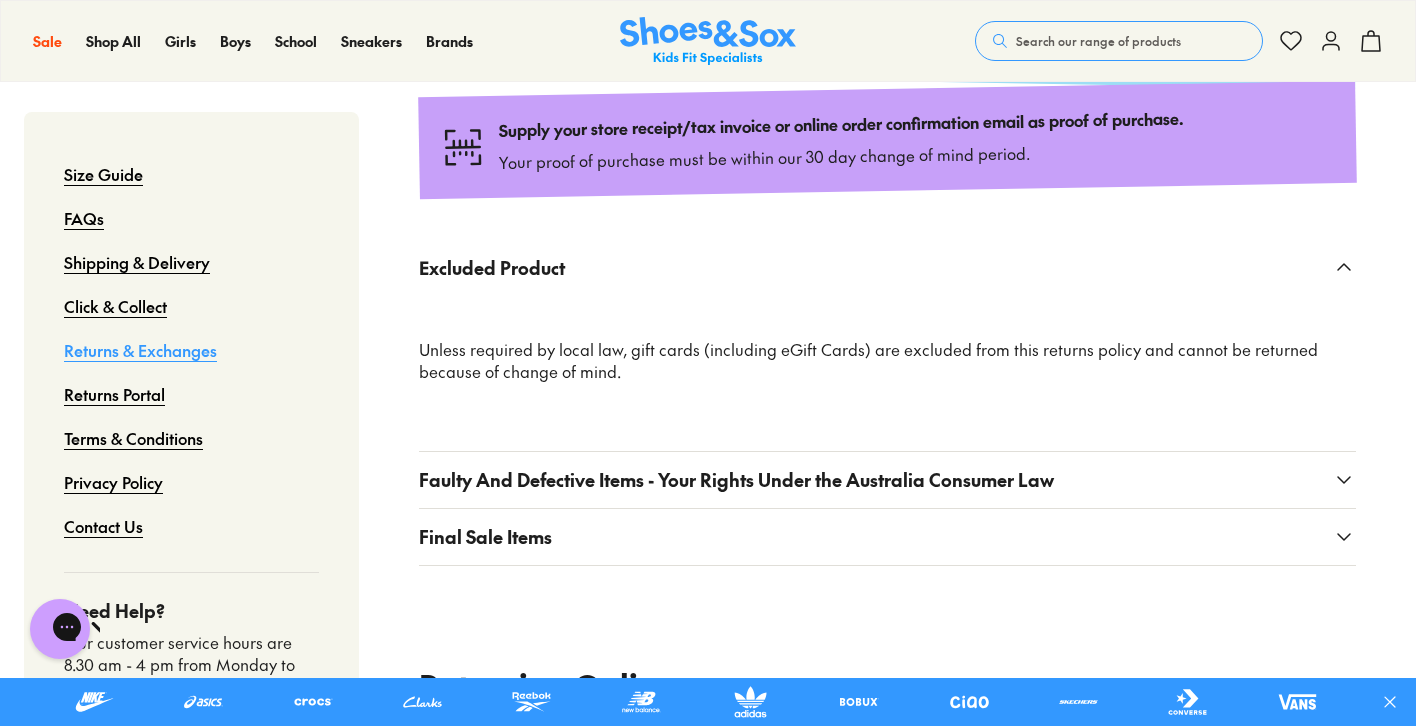 click on "Excluded Product" at bounding box center [887, 267] 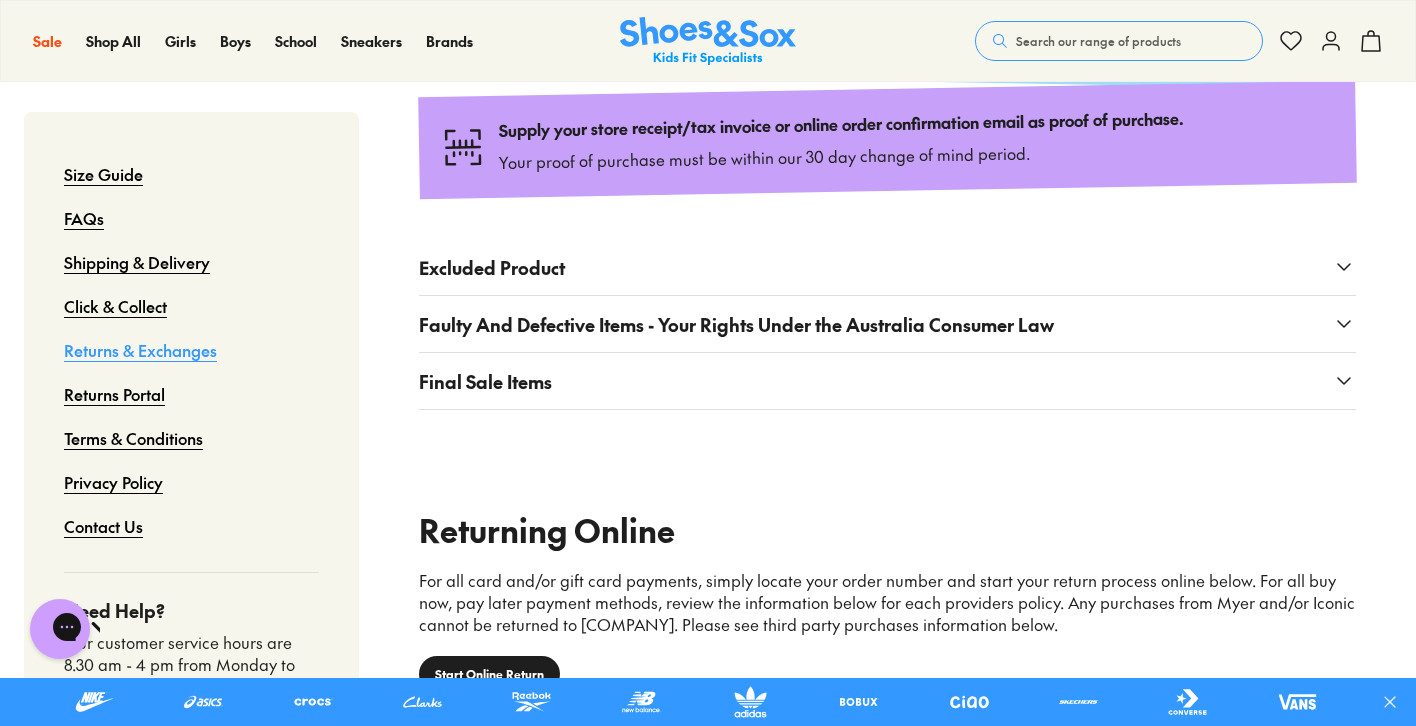 click on "Final Sale Items" at bounding box center [485, 381] 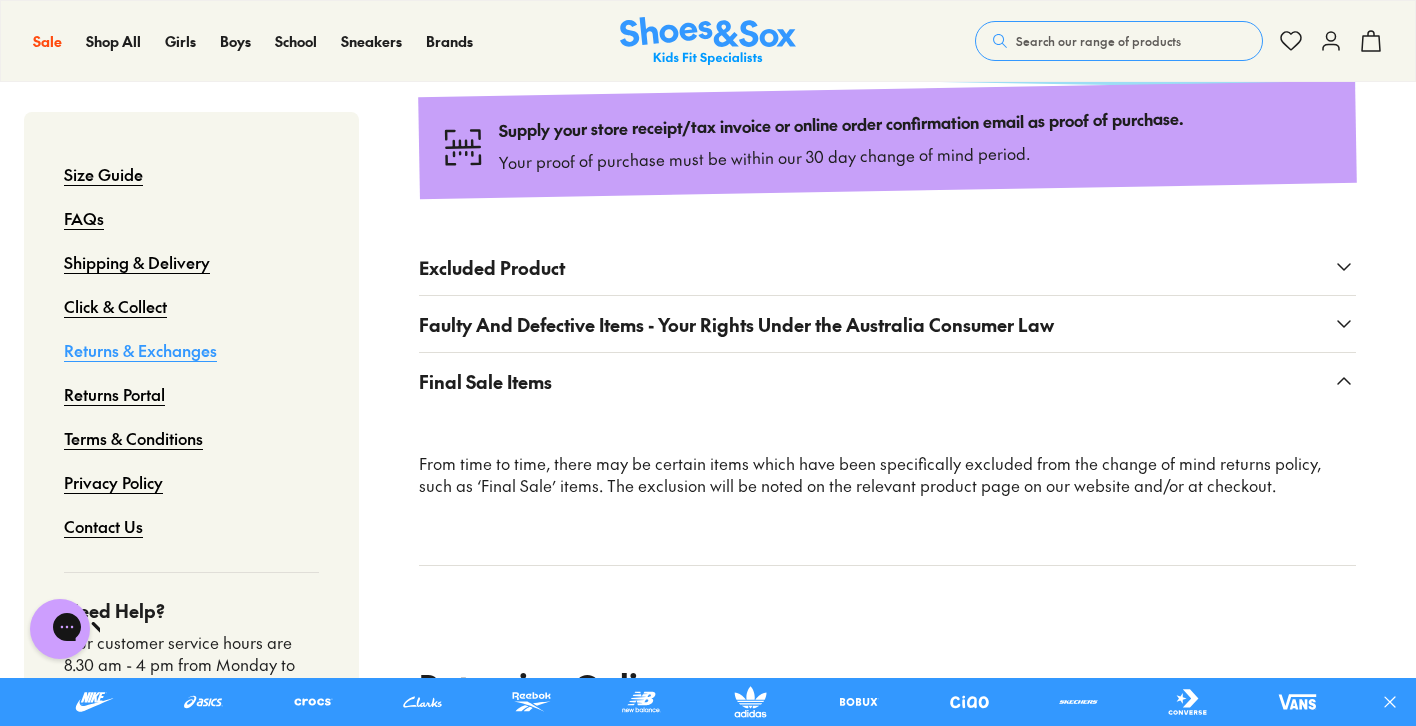 click on "Final Sale Items" at bounding box center (485, 381) 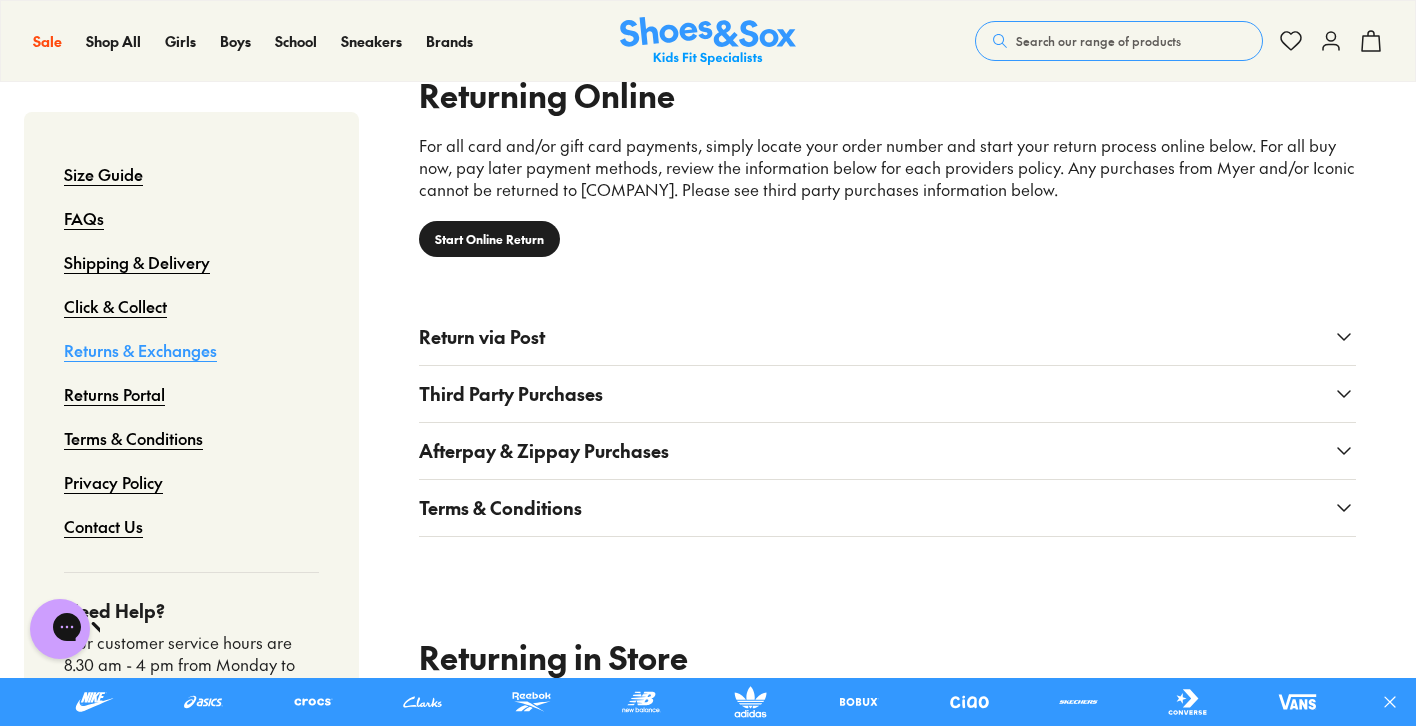 scroll, scrollTop: 1169, scrollLeft: 0, axis: vertical 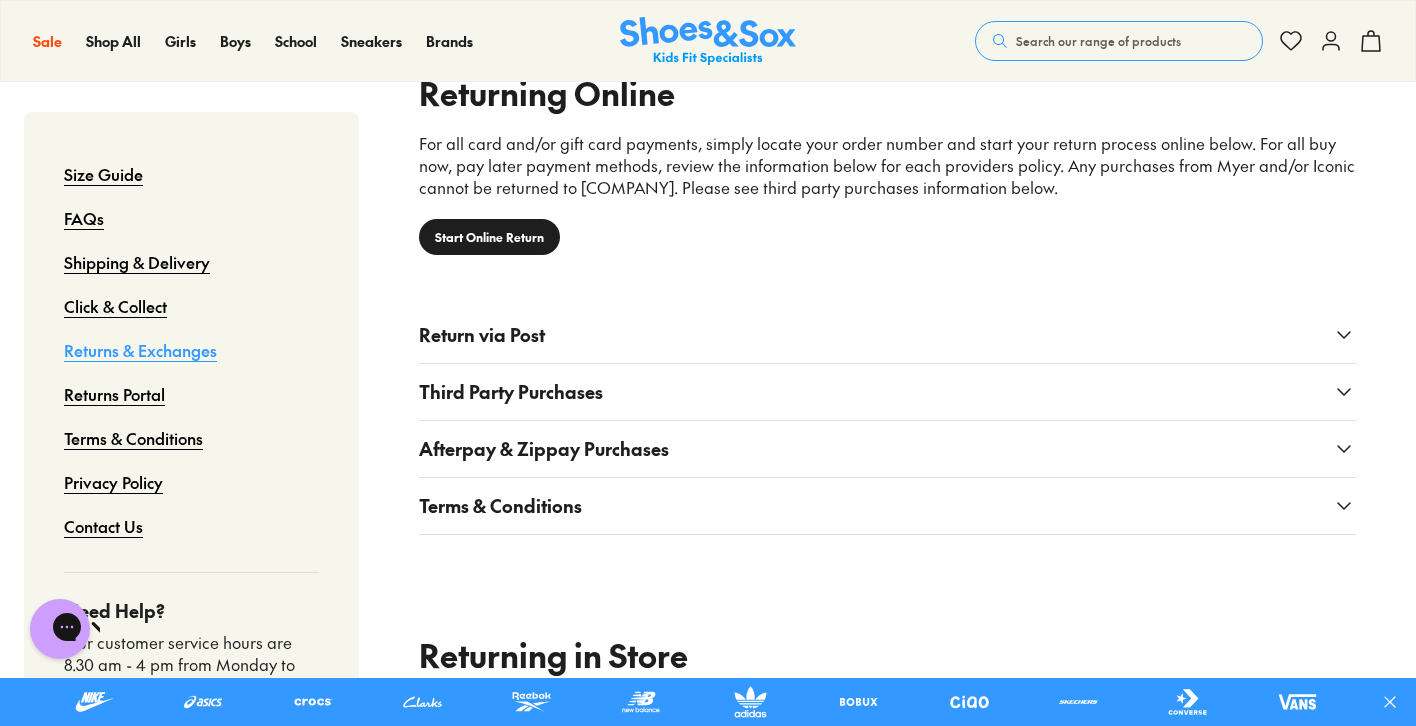 click on "Return via Post" at bounding box center [887, 335] 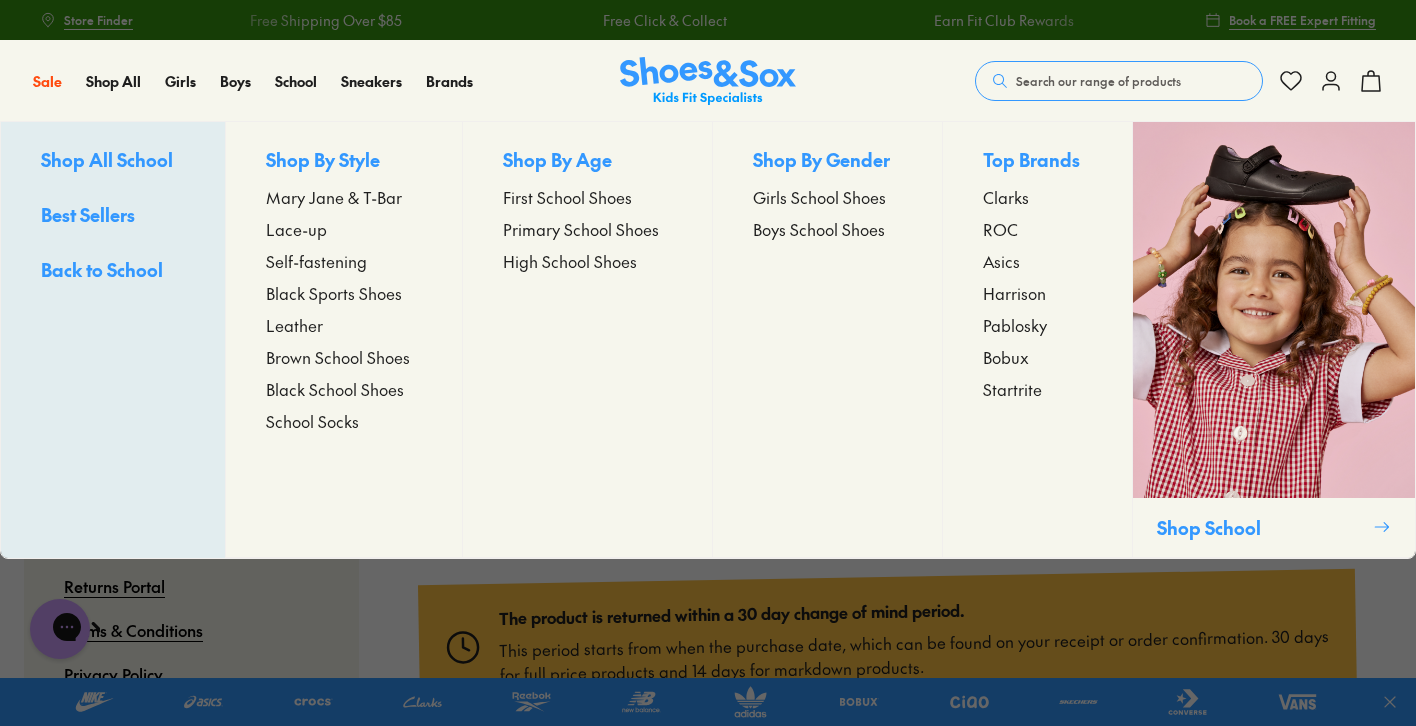 scroll, scrollTop: 0, scrollLeft: 0, axis: both 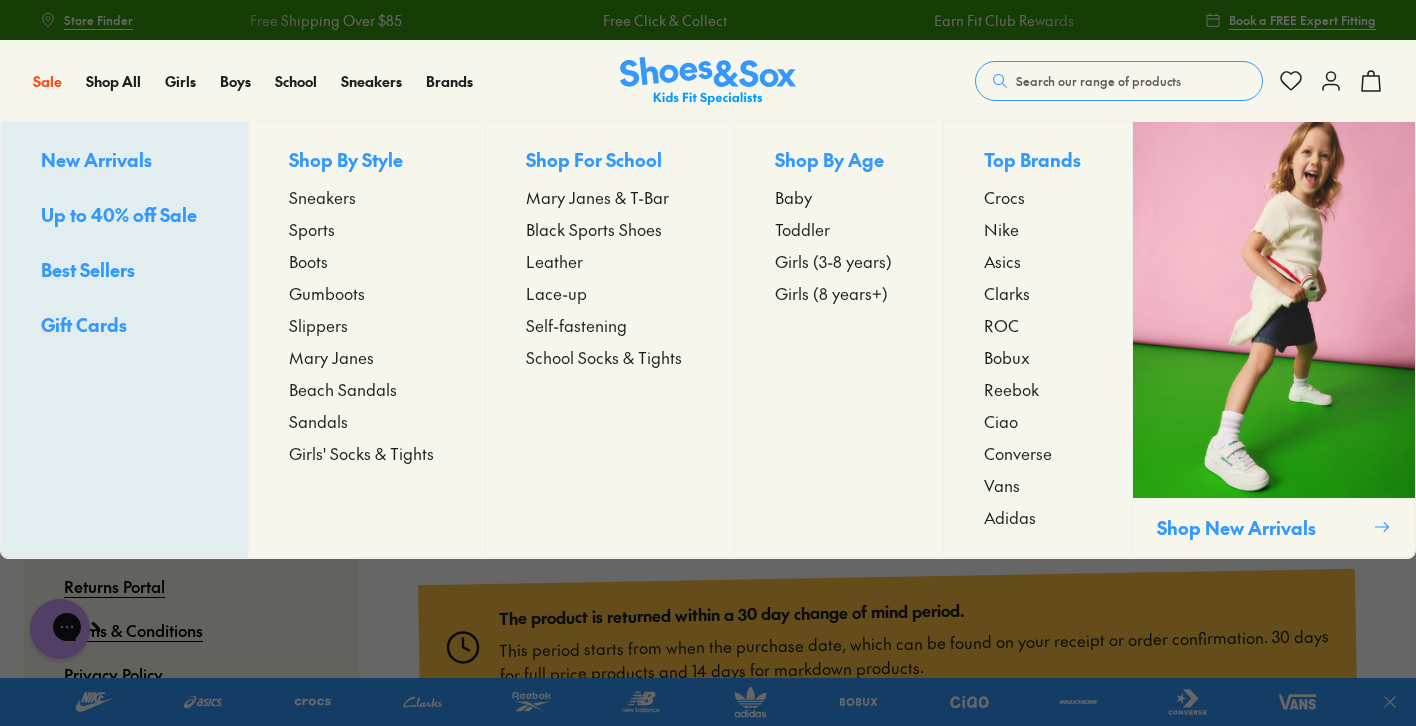 click on "Girls (3-8 years)" at bounding box center (833, 261) 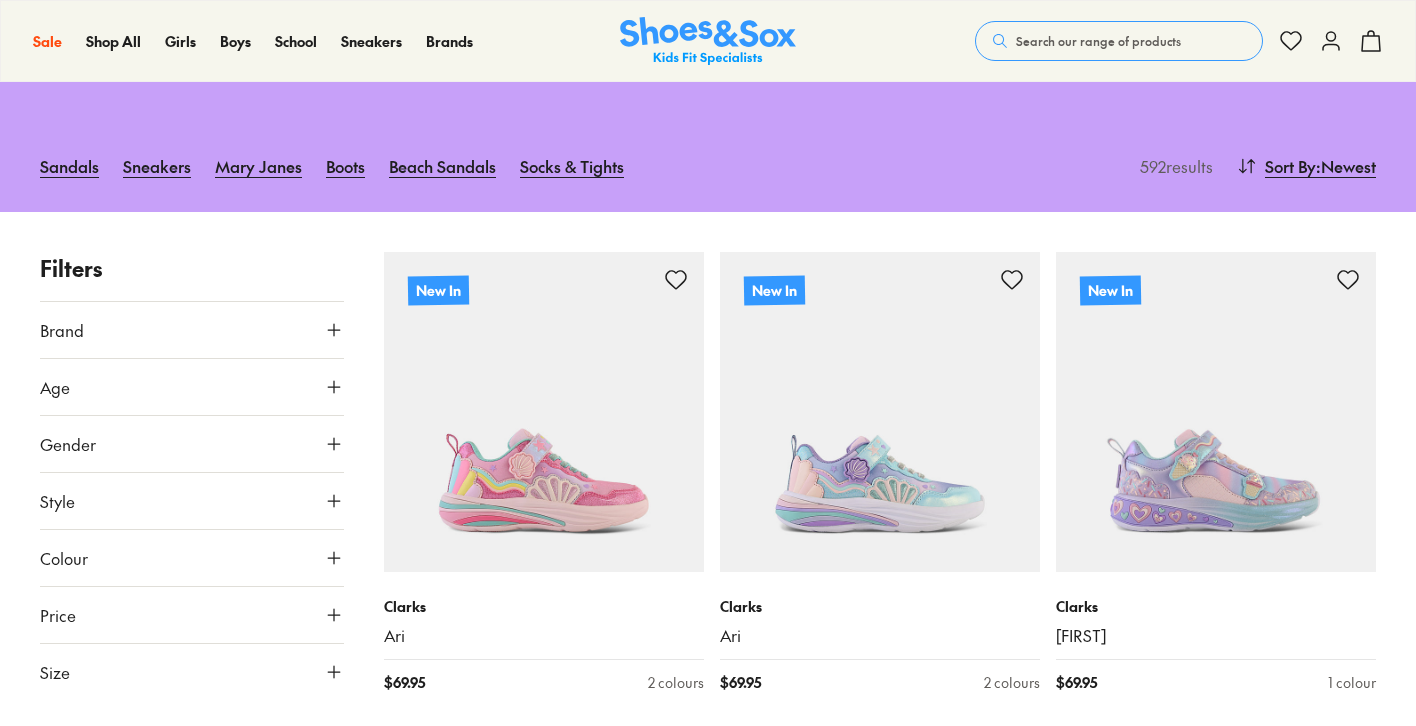 scroll, scrollTop: 169, scrollLeft: 0, axis: vertical 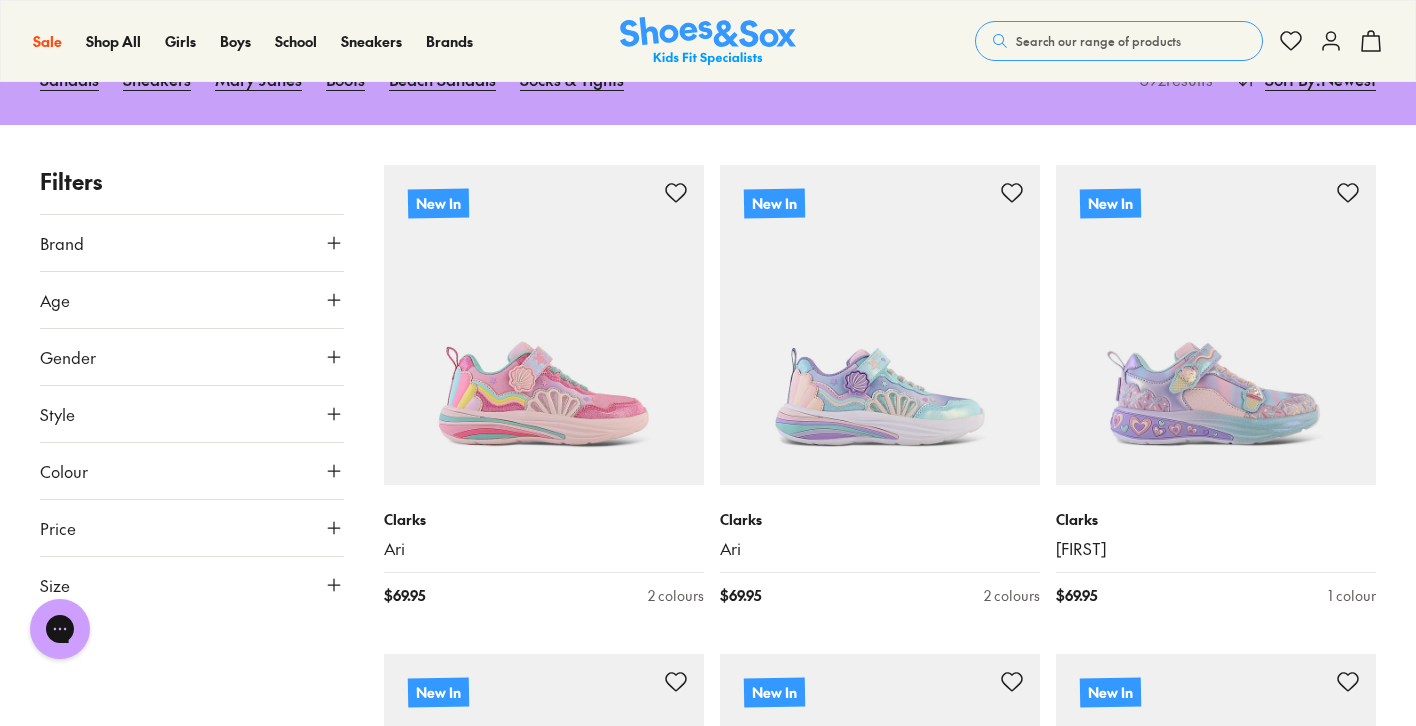 click 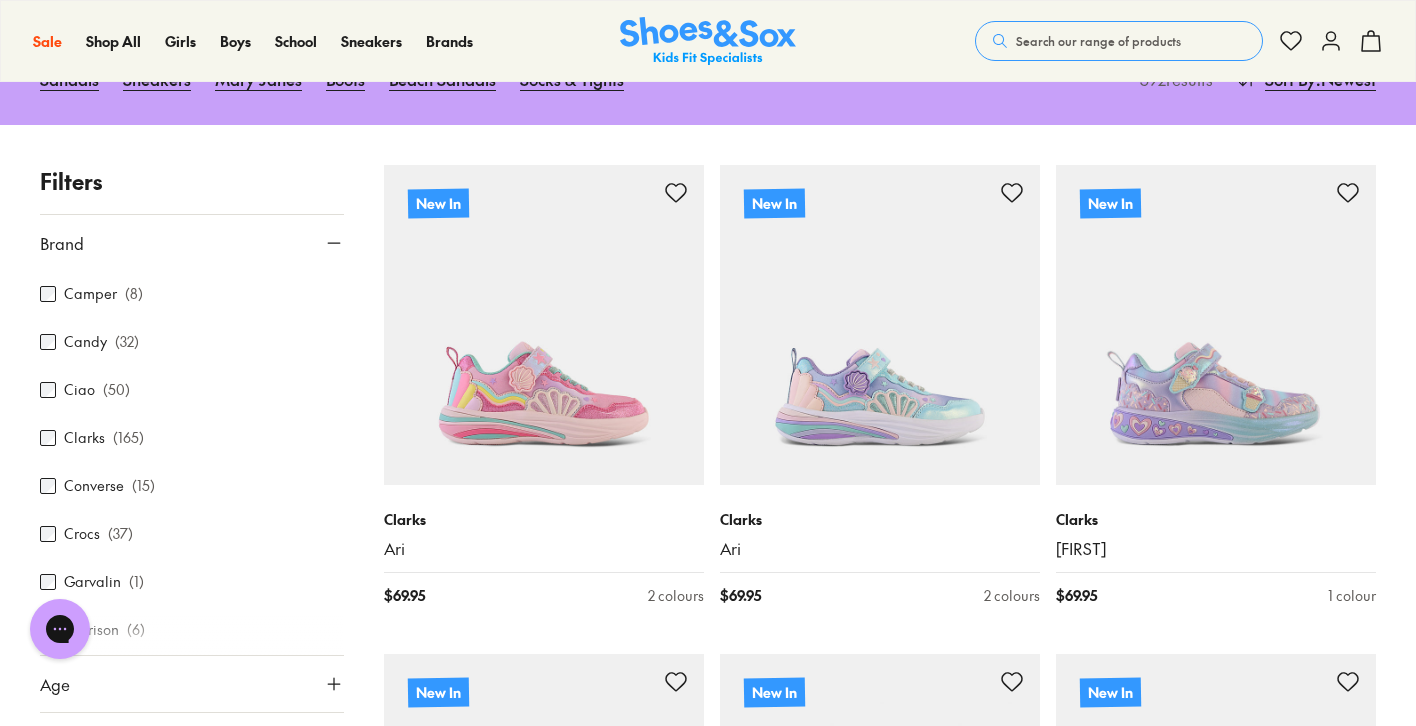 scroll, scrollTop: 305, scrollLeft: 0, axis: vertical 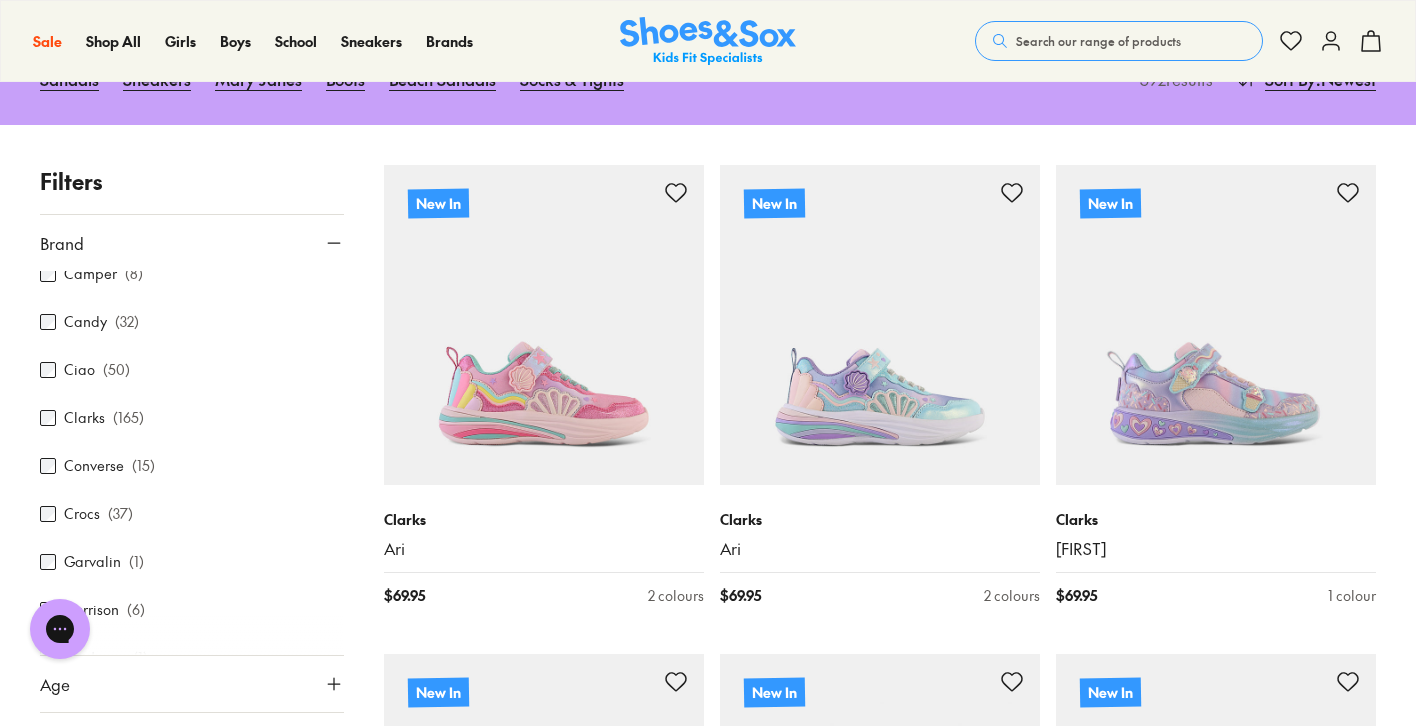 click on "Clarks ( 165 )" at bounding box center [192, 418] 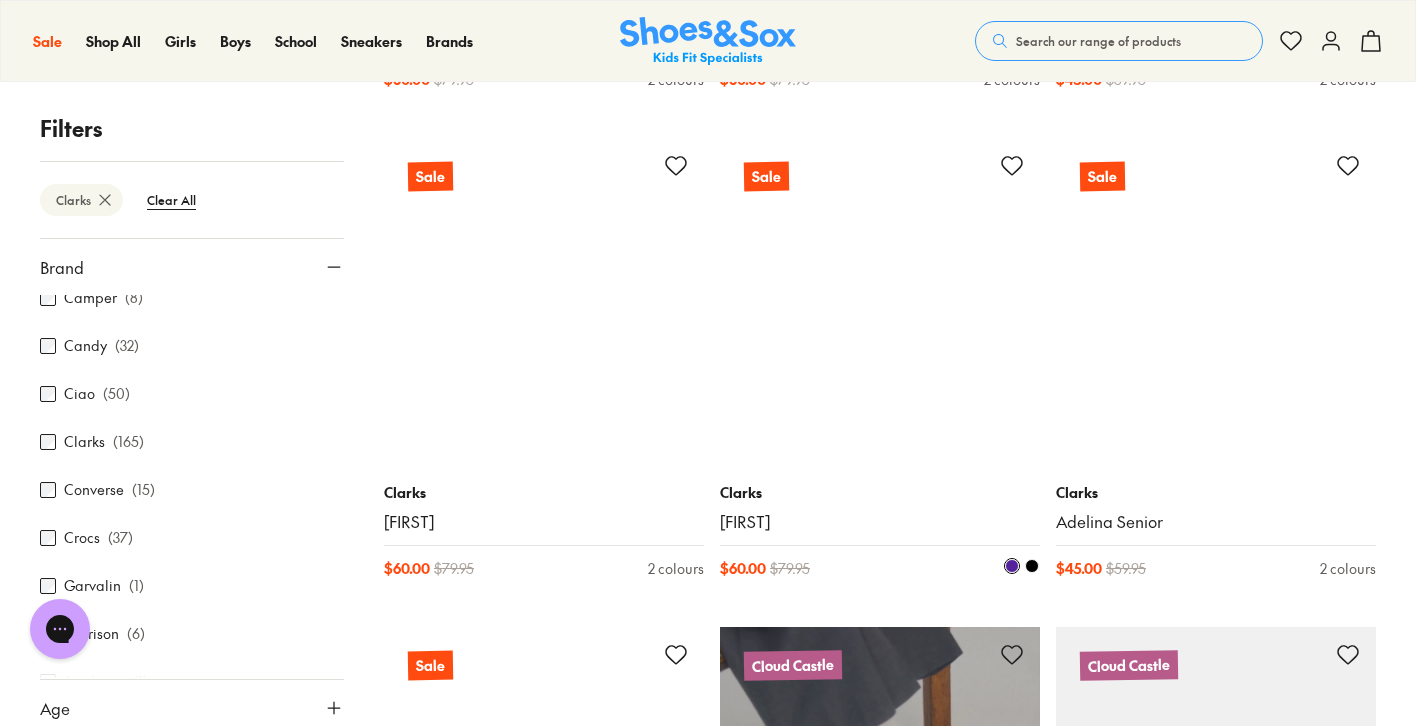 scroll, scrollTop: 9081, scrollLeft: 2, axis: both 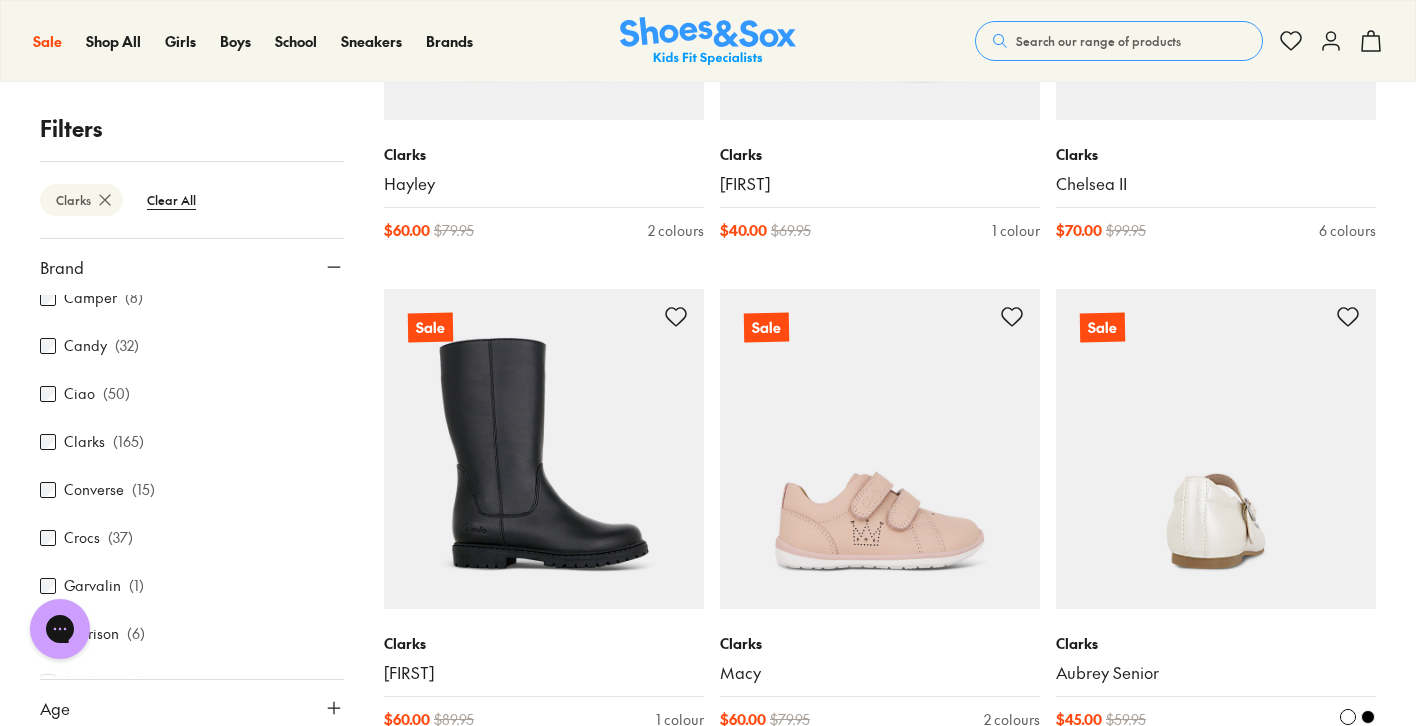 click at bounding box center [1216, 449] 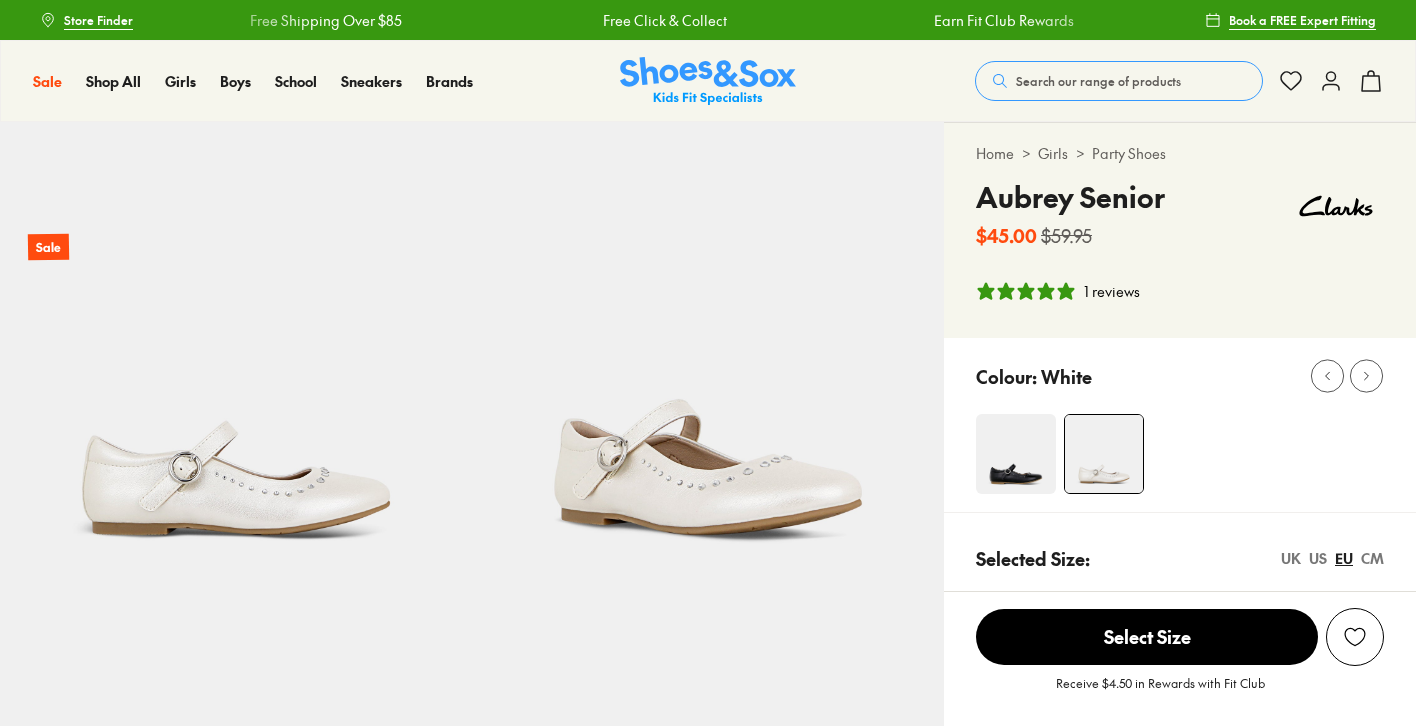 select on "*" 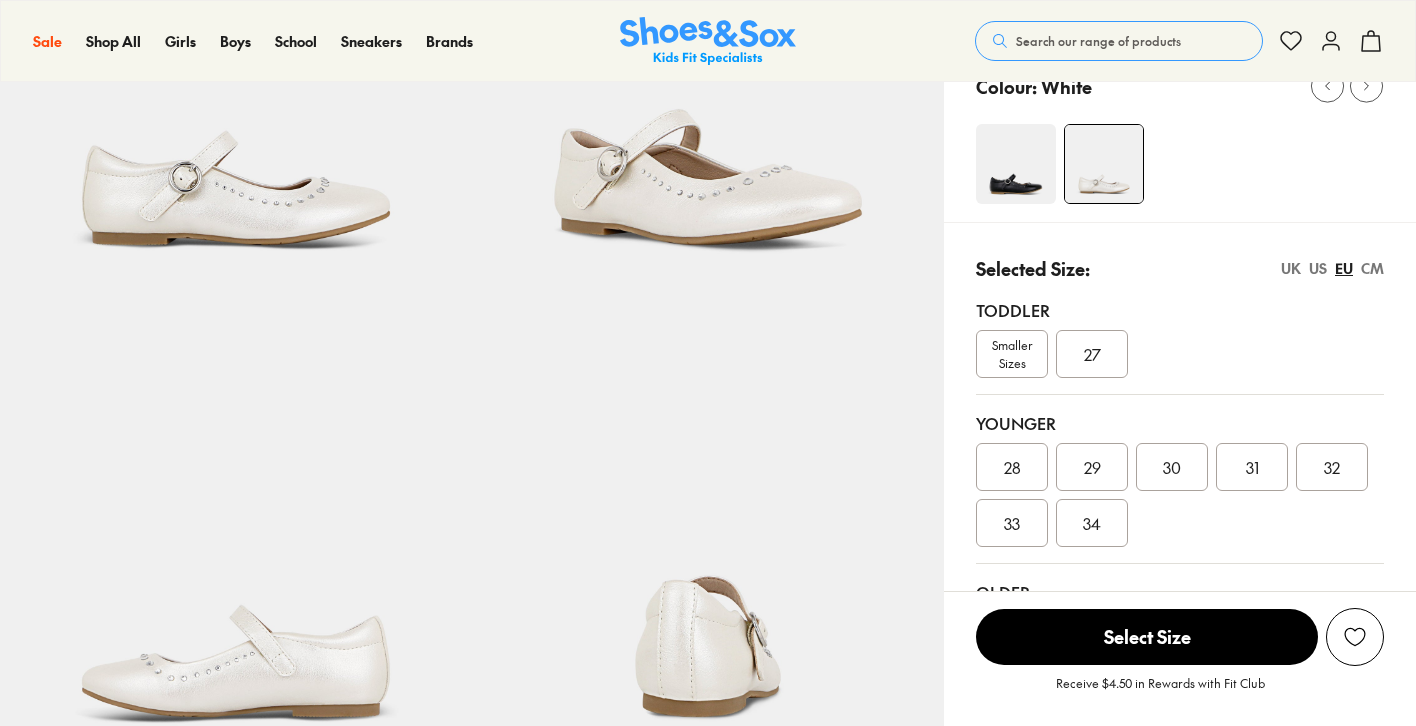 scroll, scrollTop: 309, scrollLeft: 0, axis: vertical 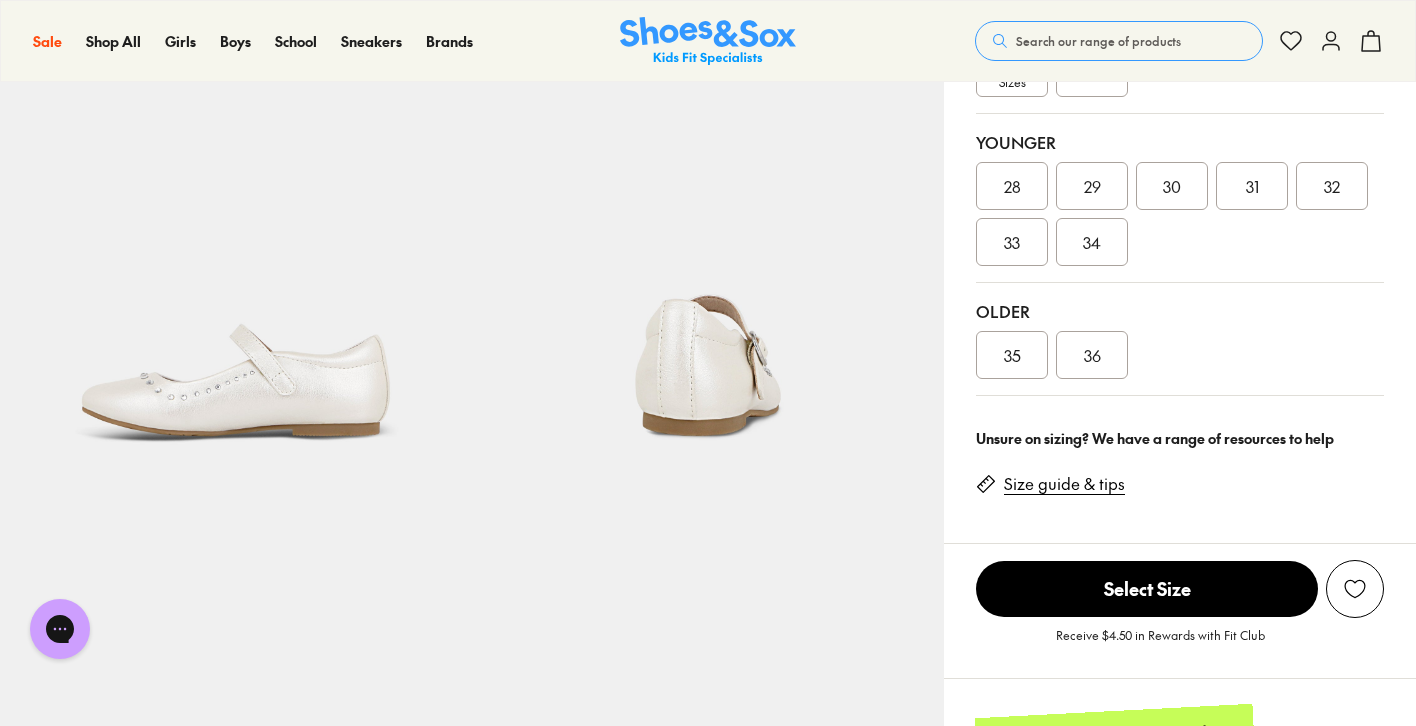 click on "36" at bounding box center (1092, 355) 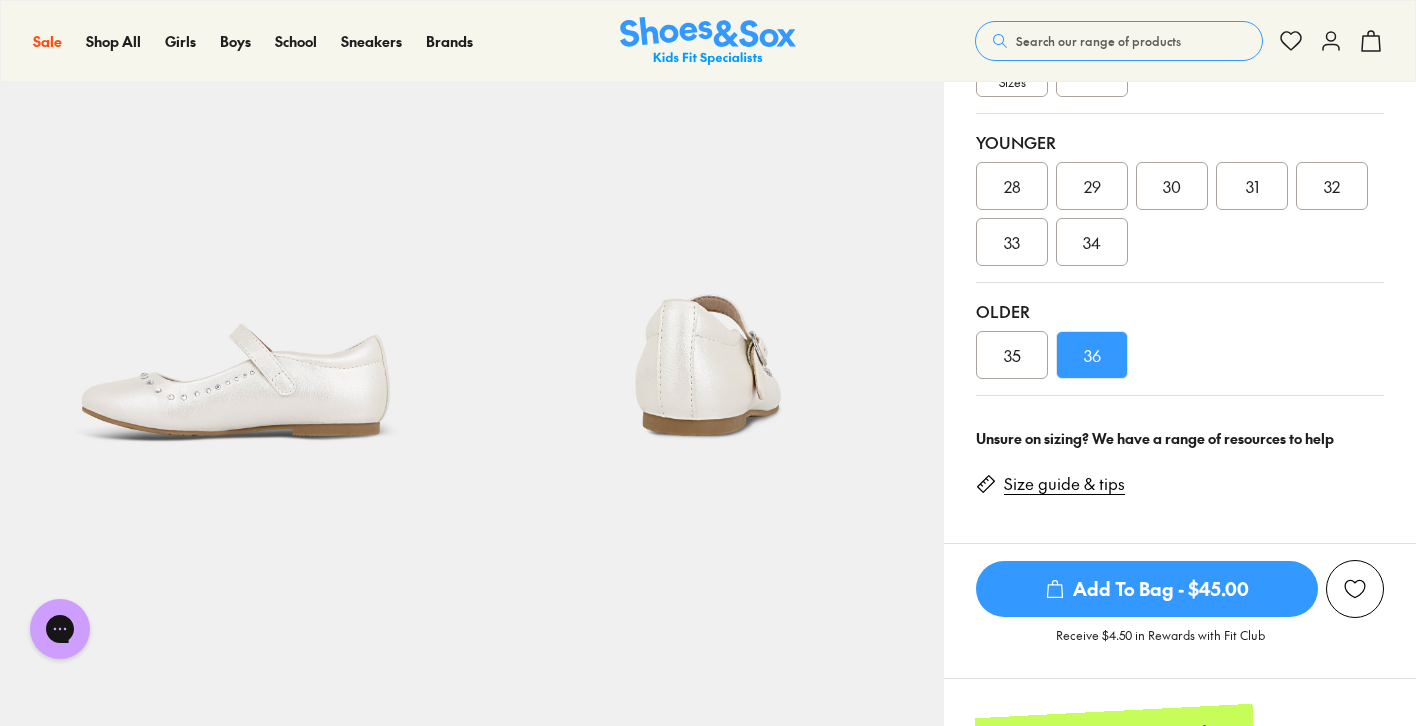 click on "Size guide & tips" at bounding box center [1064, 484] 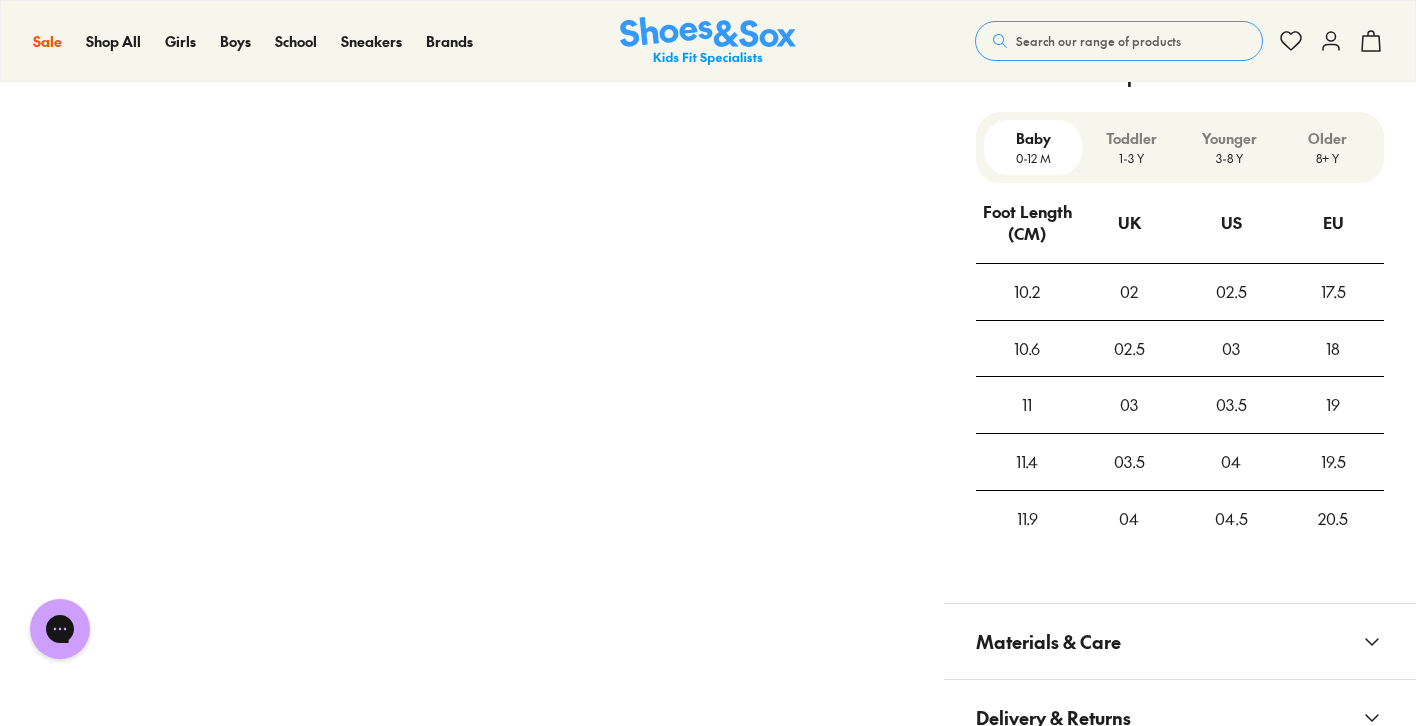 scroll, scrollTop: 1665, scrollLeft: 0, axis: vertical 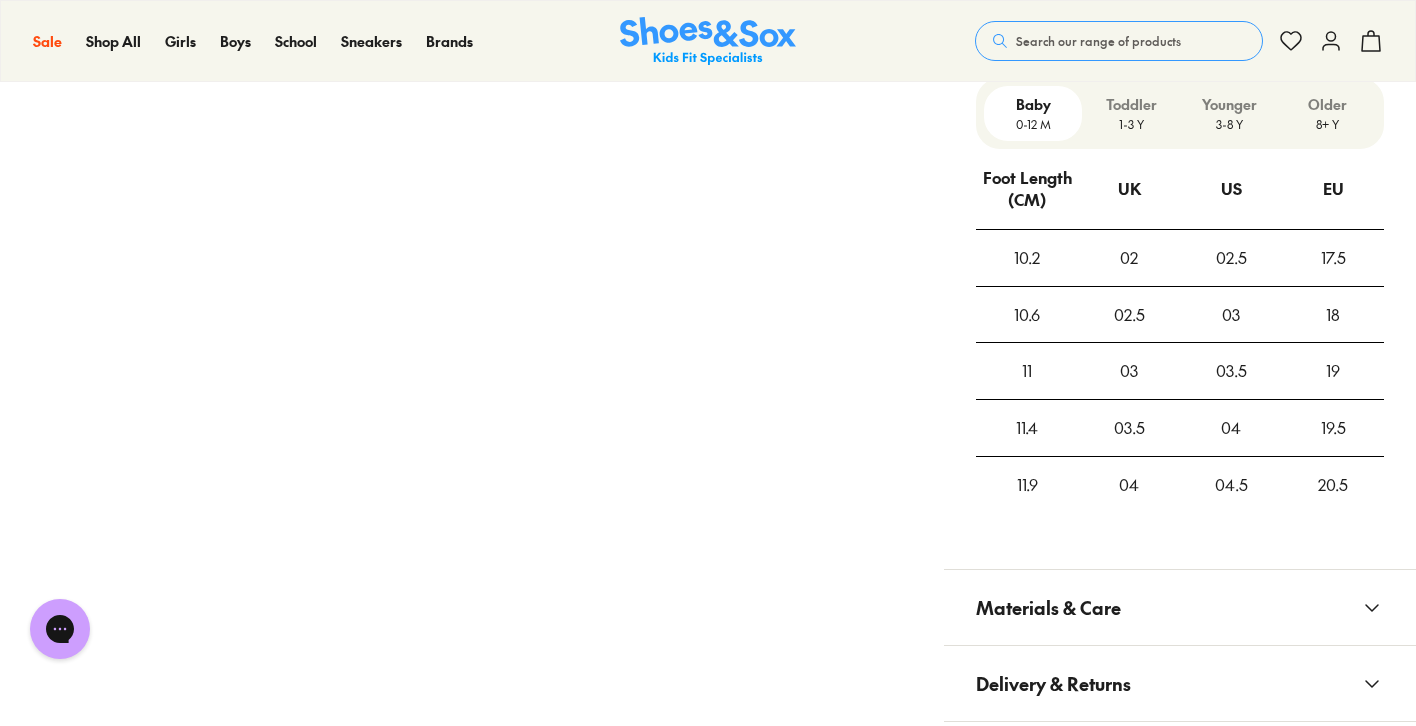 click on "3-8 Y" at bounding box center (1229, 124) 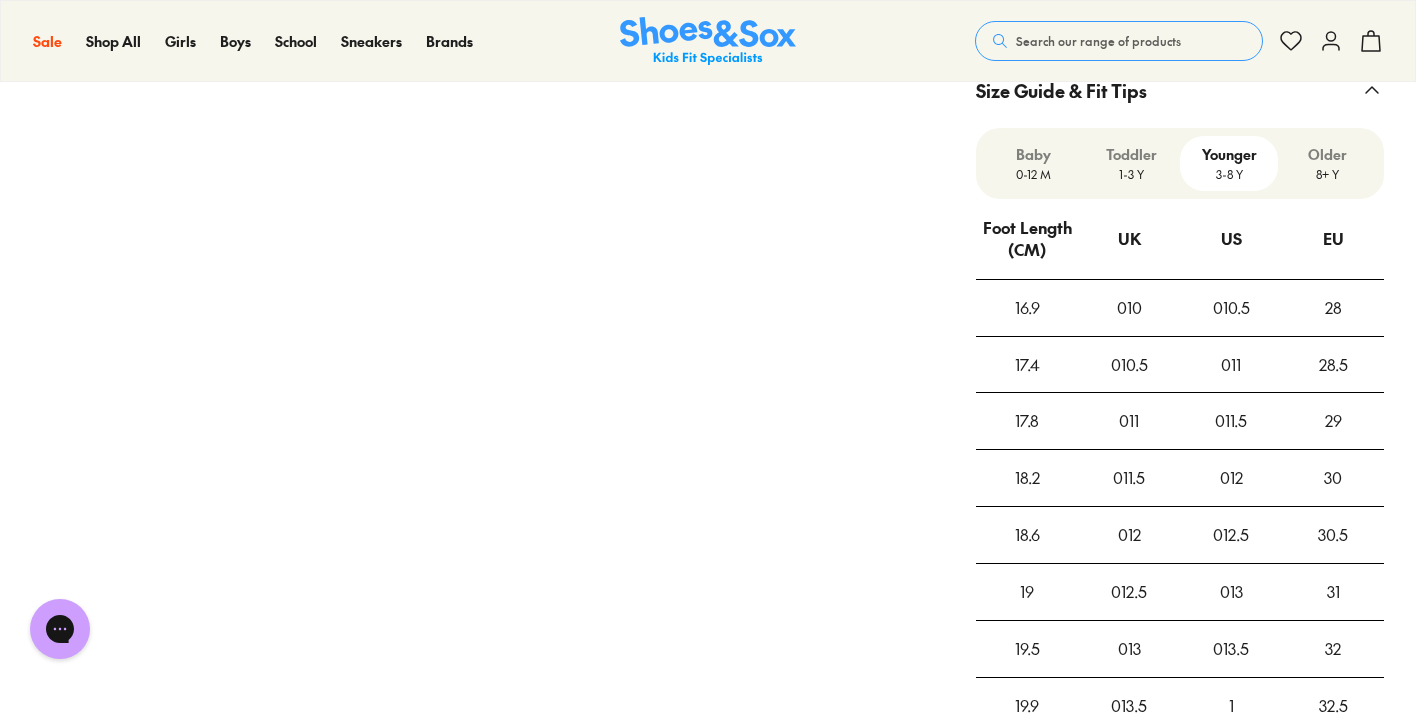 scroll, scrollTop: 1612, scrollLeft: 0, axis: vertical 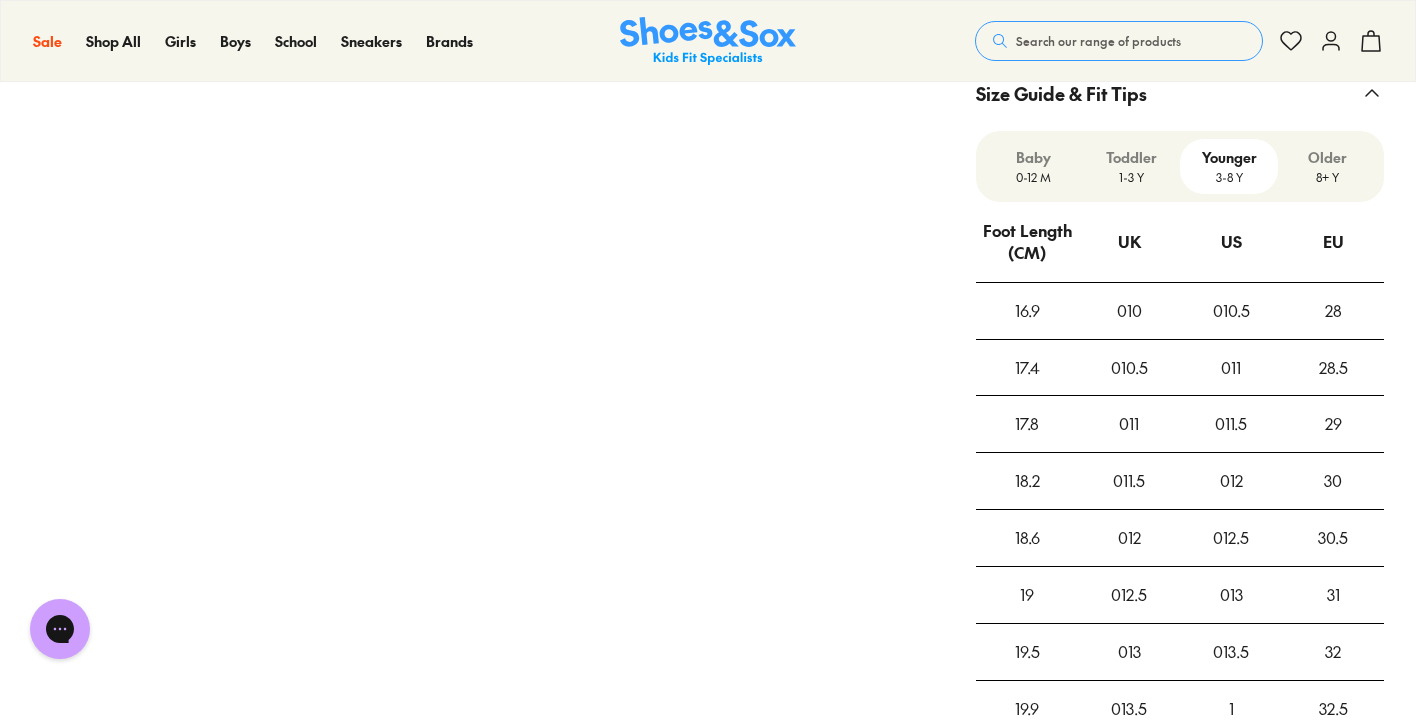 click on "Older" at bounding box center [1327, 157] 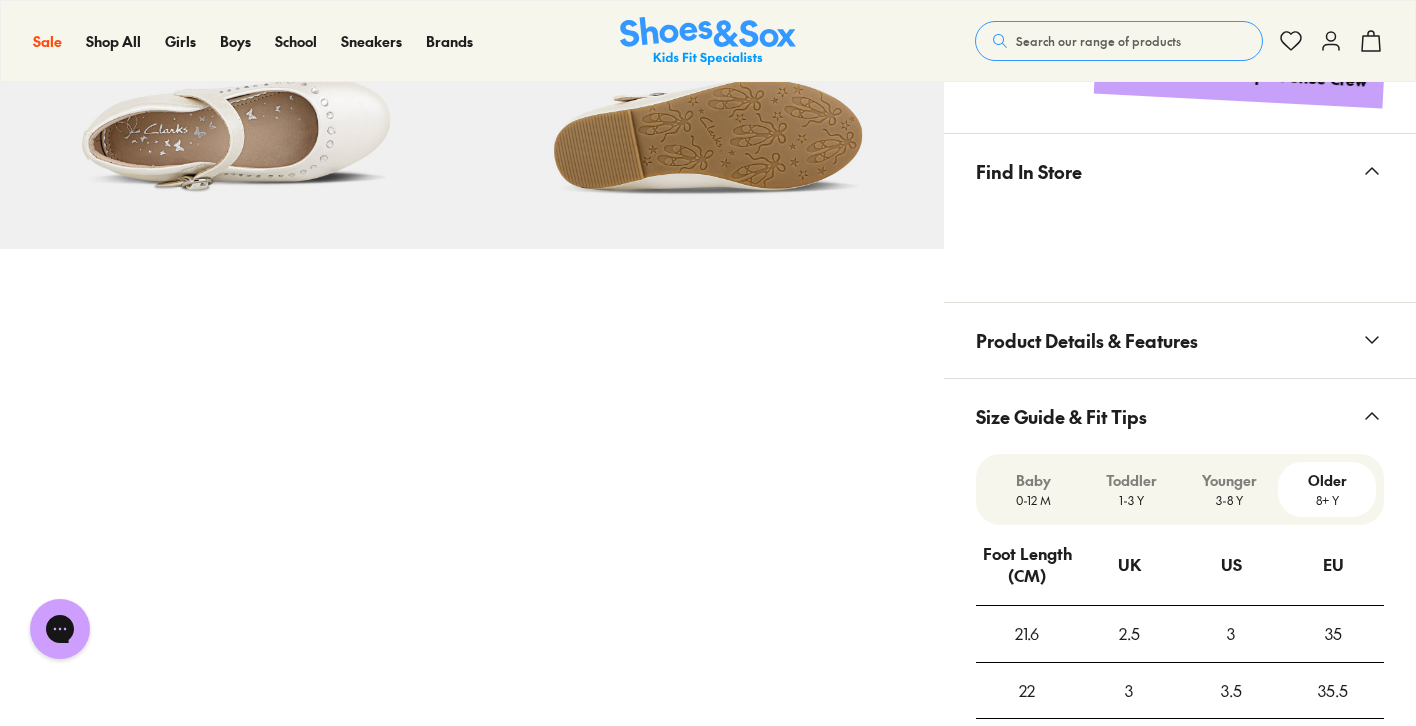 scroll, scrollTop: 1289, scrollLeft: 0, axis: vertical 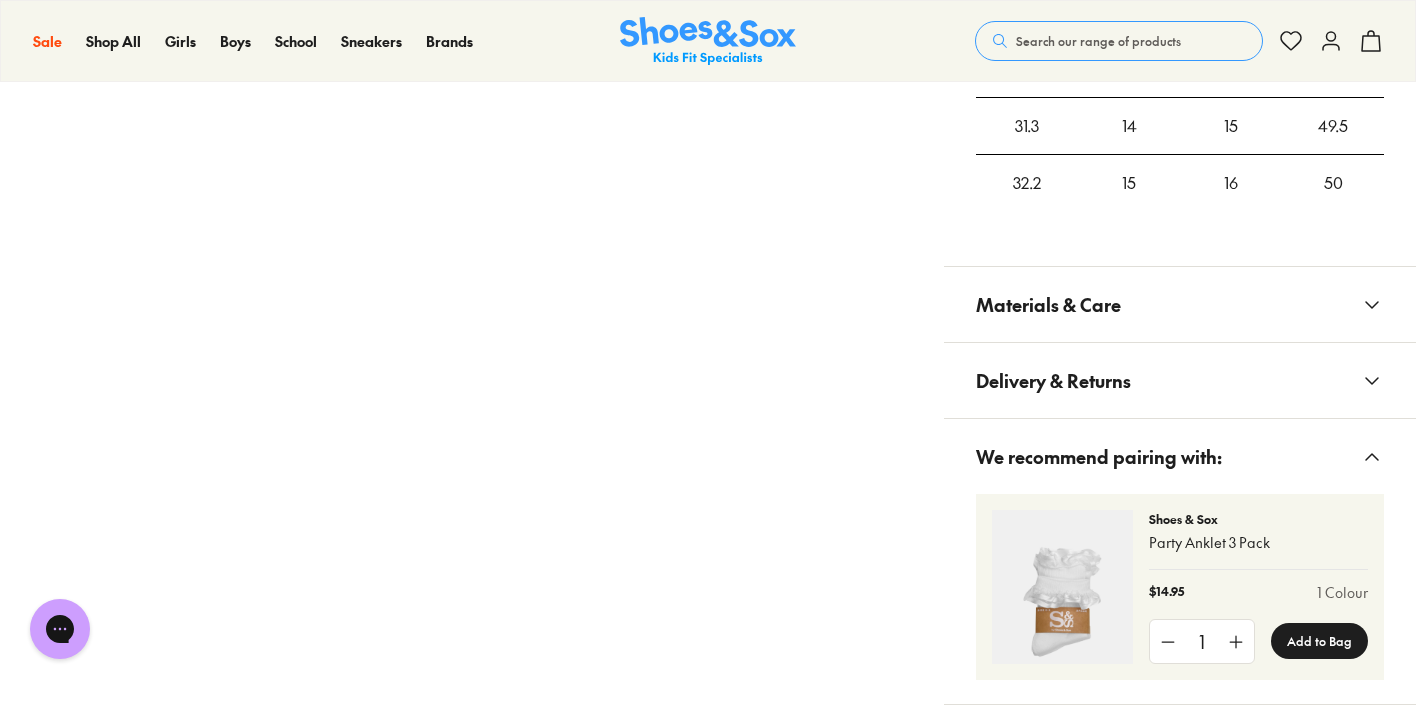 click on "Delivery & Returns" at bounding box center (1180, 380) 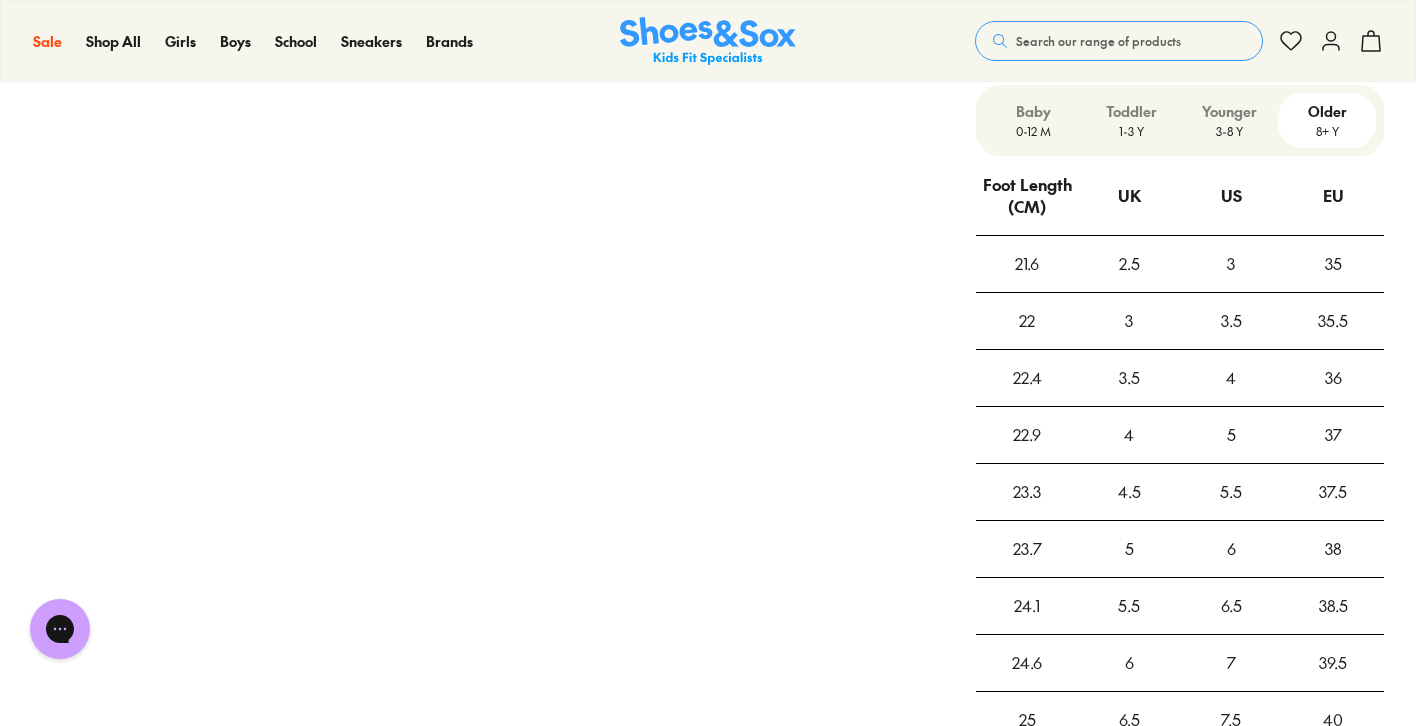 scroll, scrollTop: 2447, scrollLeft: 0, axis: vertical 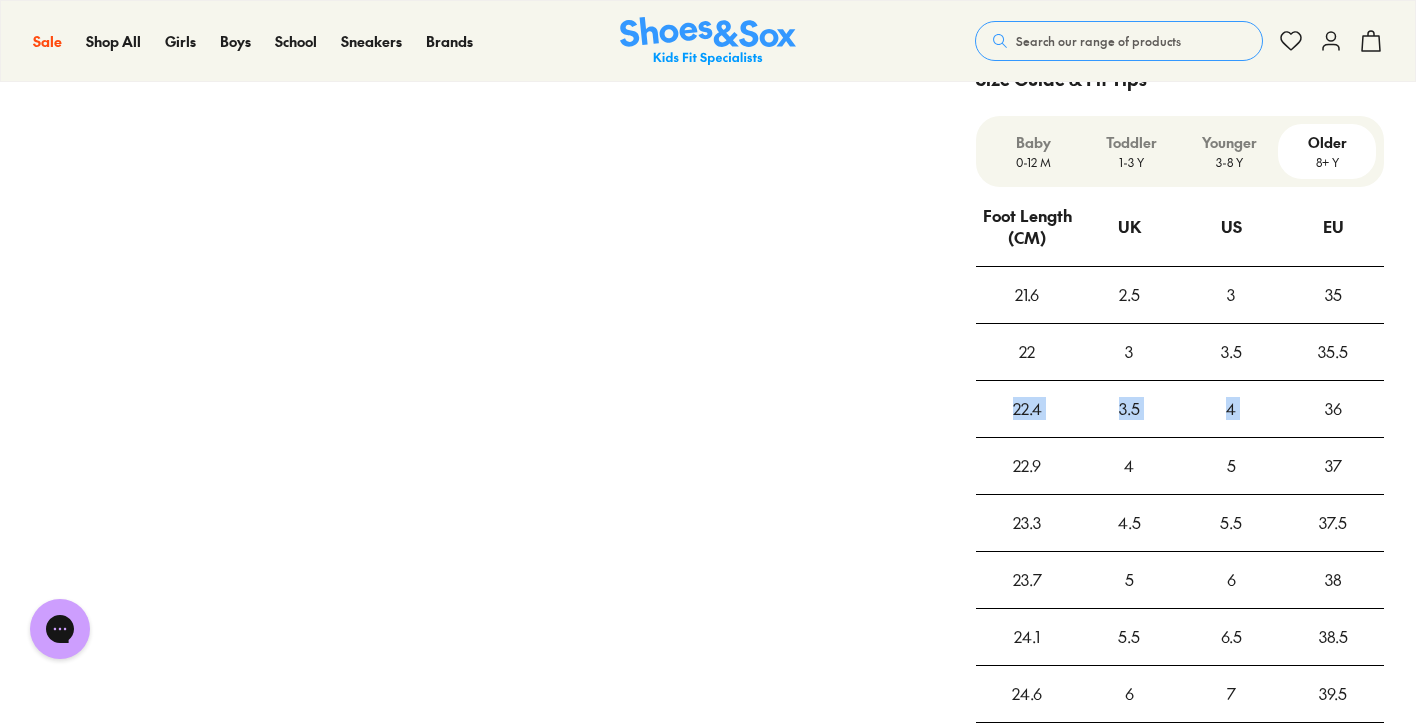 drag, startPoint x: 1007, startPoint y: 393, endPoint x: 1301, endPoint y: 395, distance: 294.0068 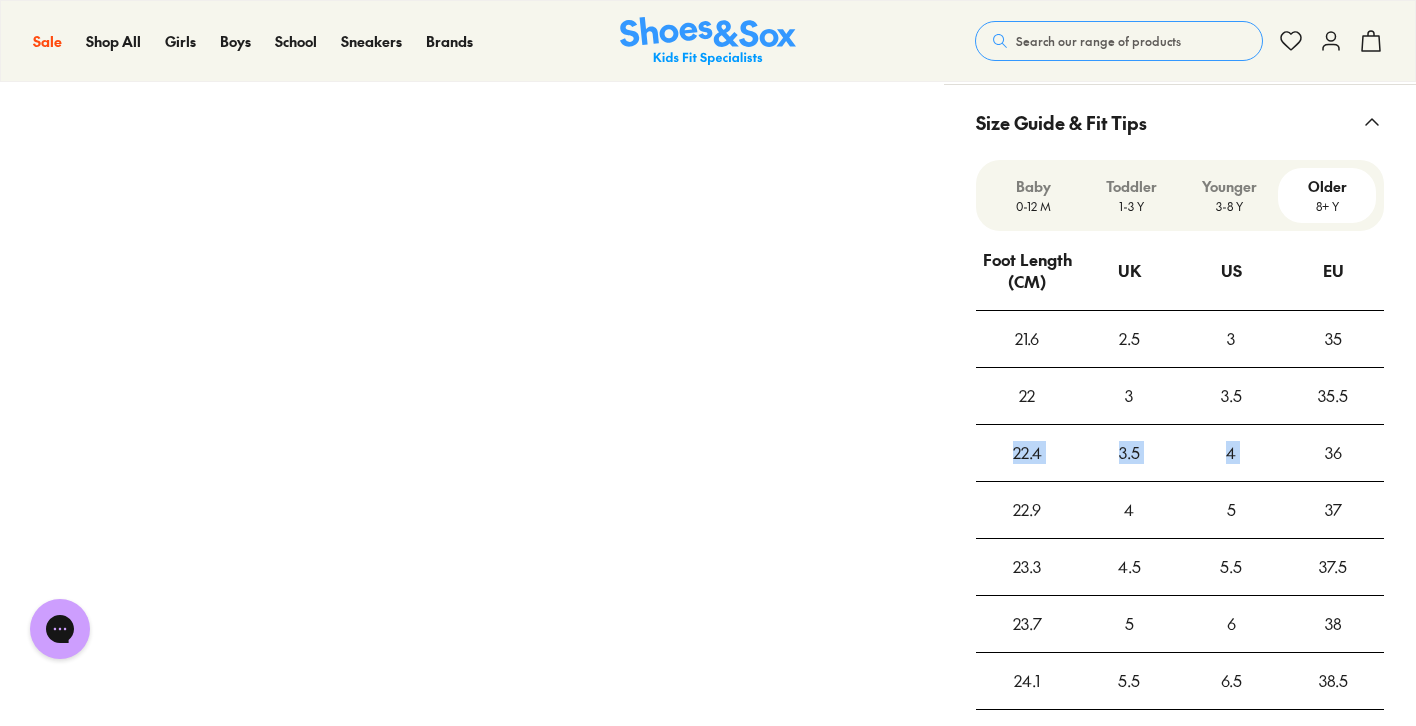 scroll, scrollTop: 2392, scrollLeft: 0, axis: vertical 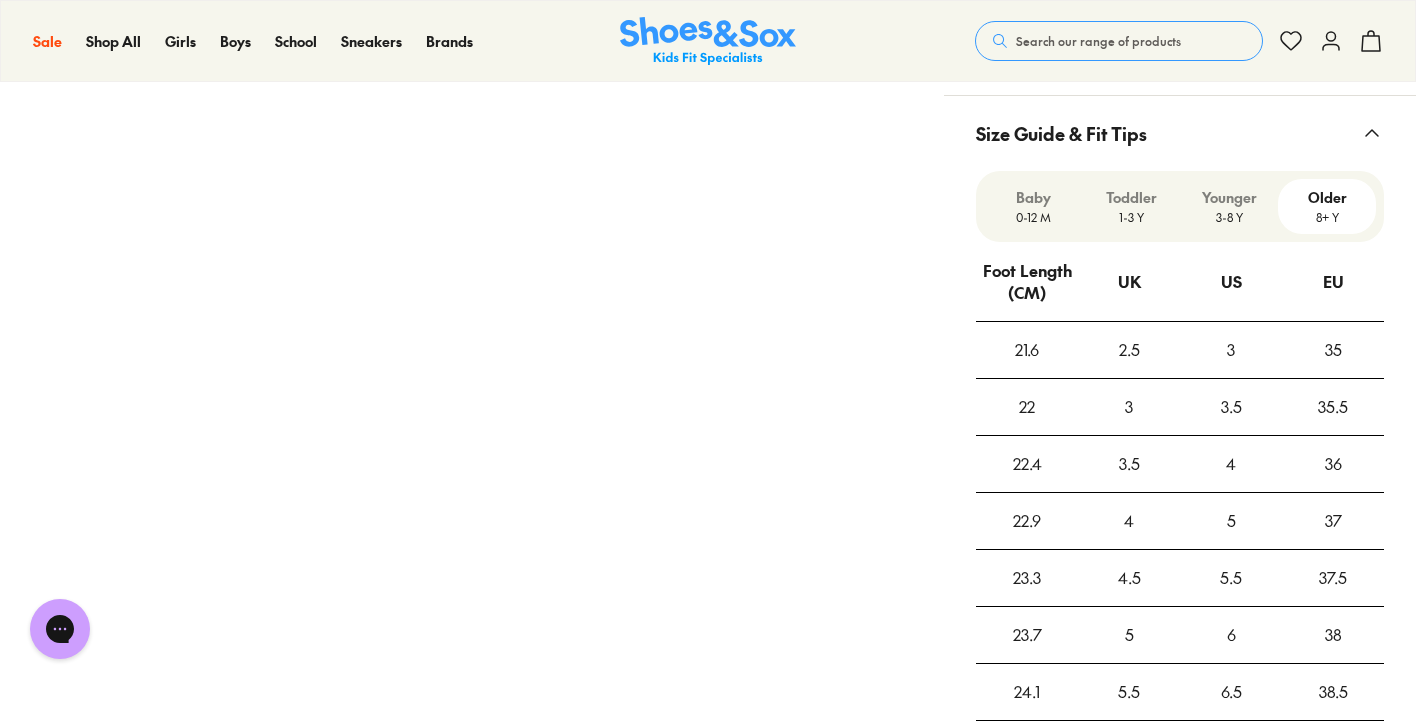 click on "3-8 Y" at bounding box center (1229, 217) 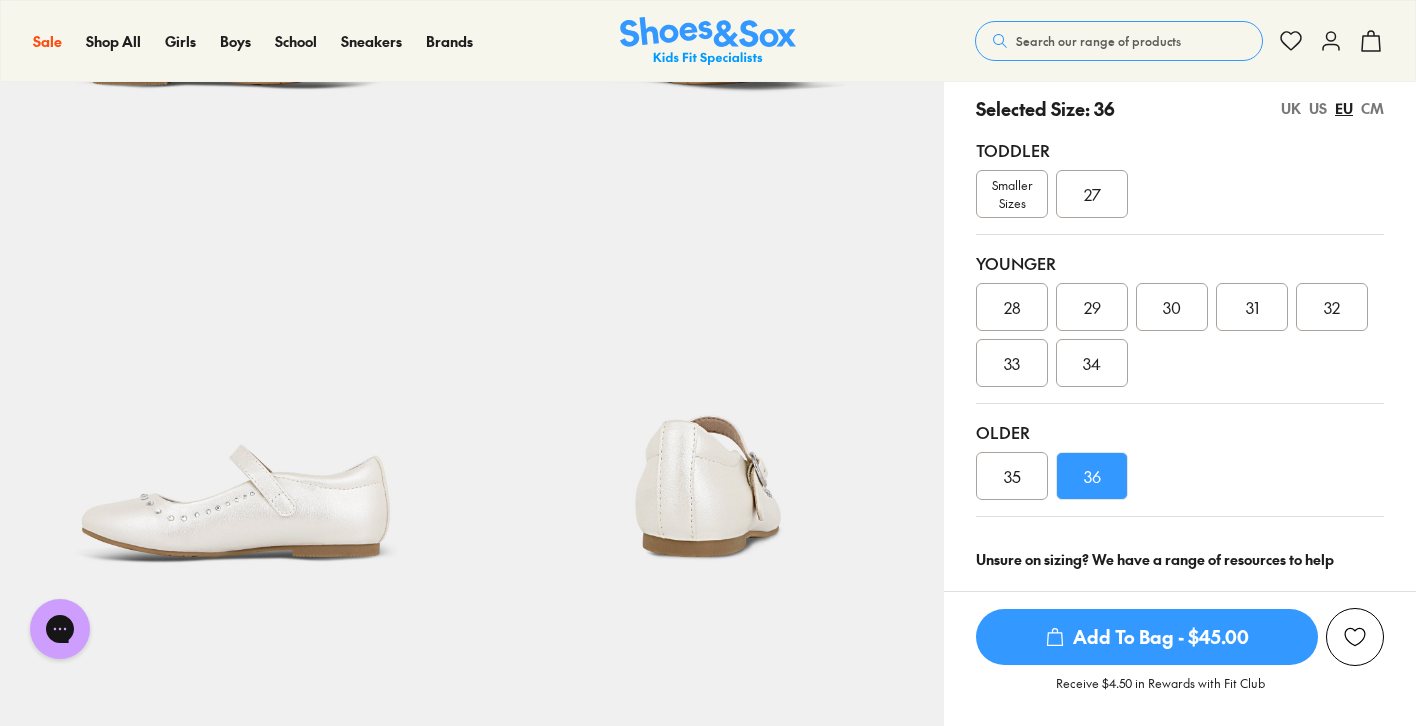 scroll, scrollTop: 447, scrollLeft: 0, axis: vertical 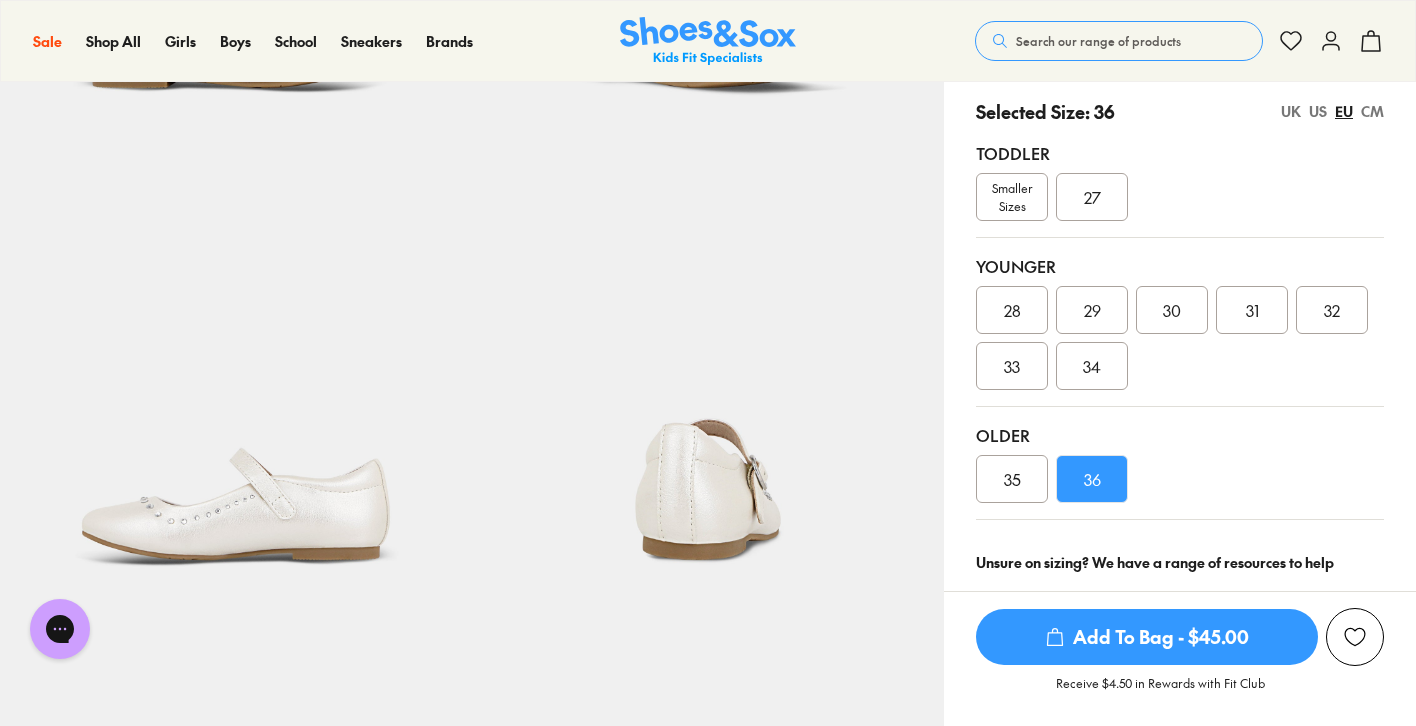 click on "32" at bounding box center (1332, 310) 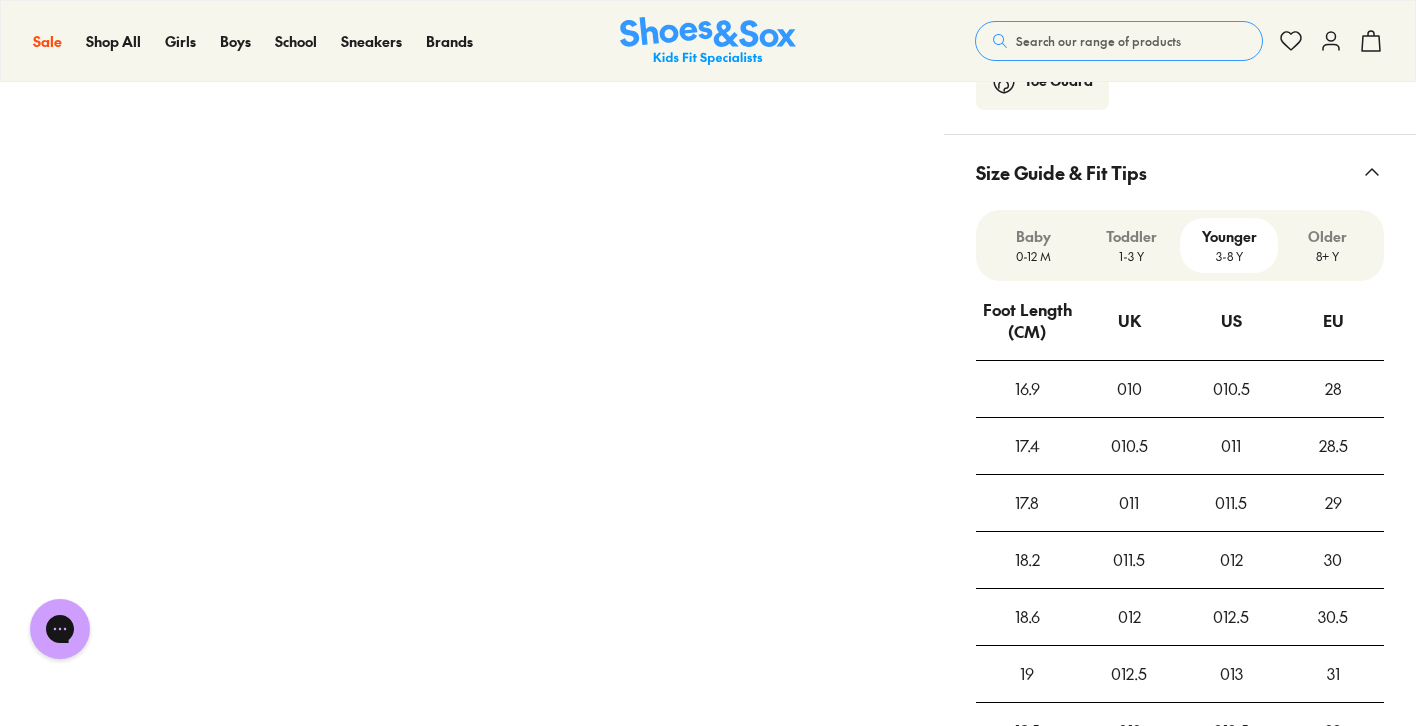 scroll, scrollTop: 2353, scrollLeft: 0, axis: vertical 